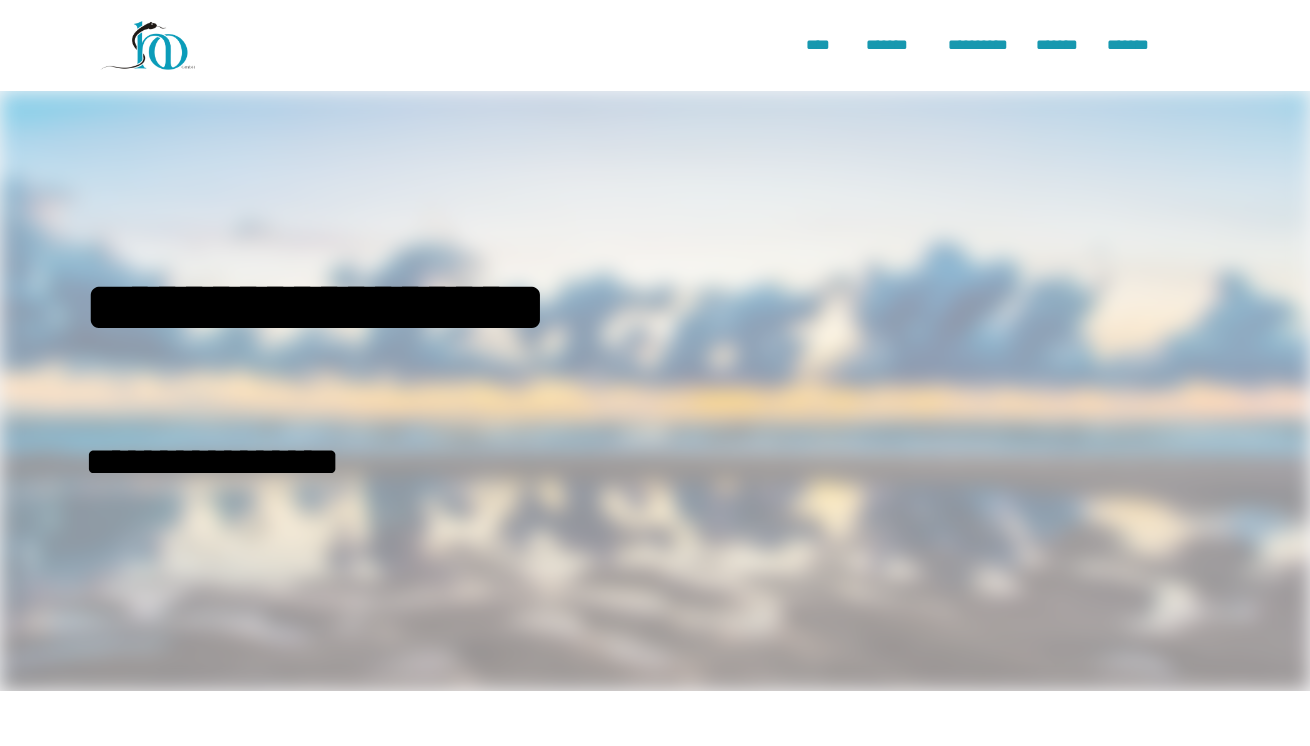 scroll, scrollTop: 0, scrollLeft: 0, axis: both 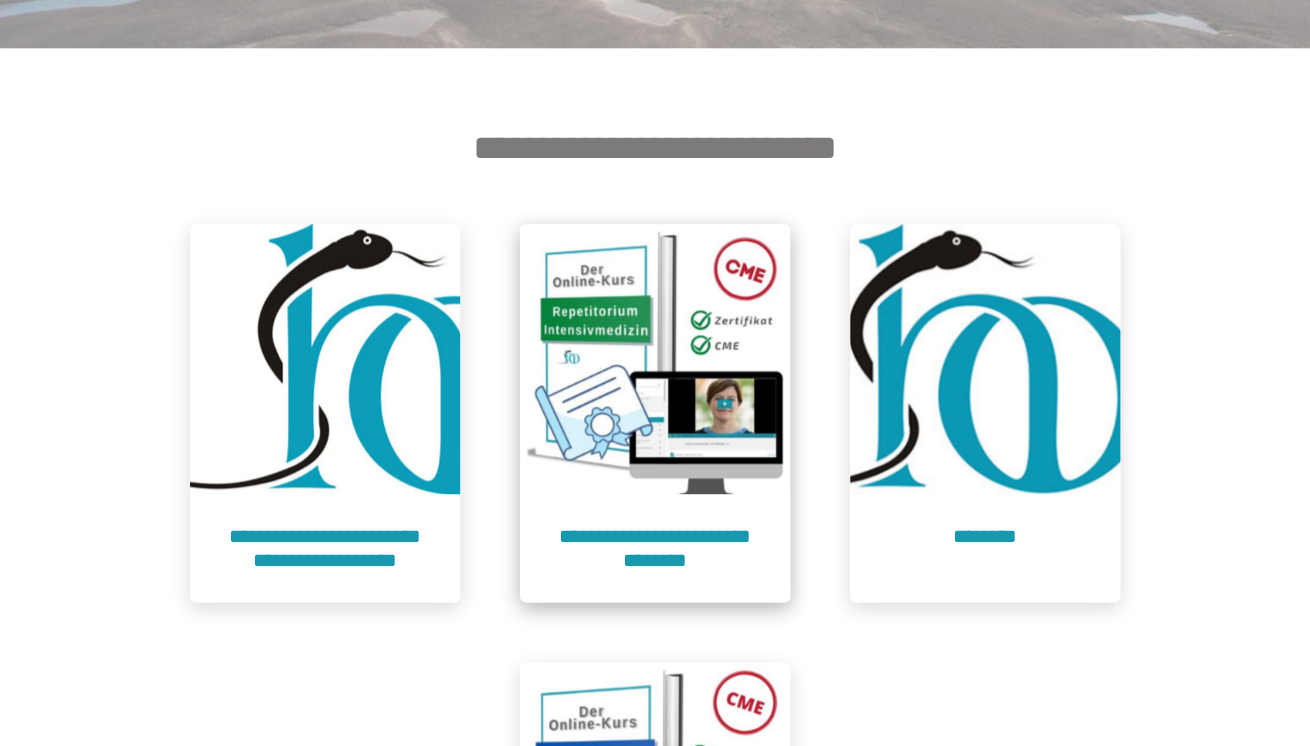 click at bounding box center (655, 359) 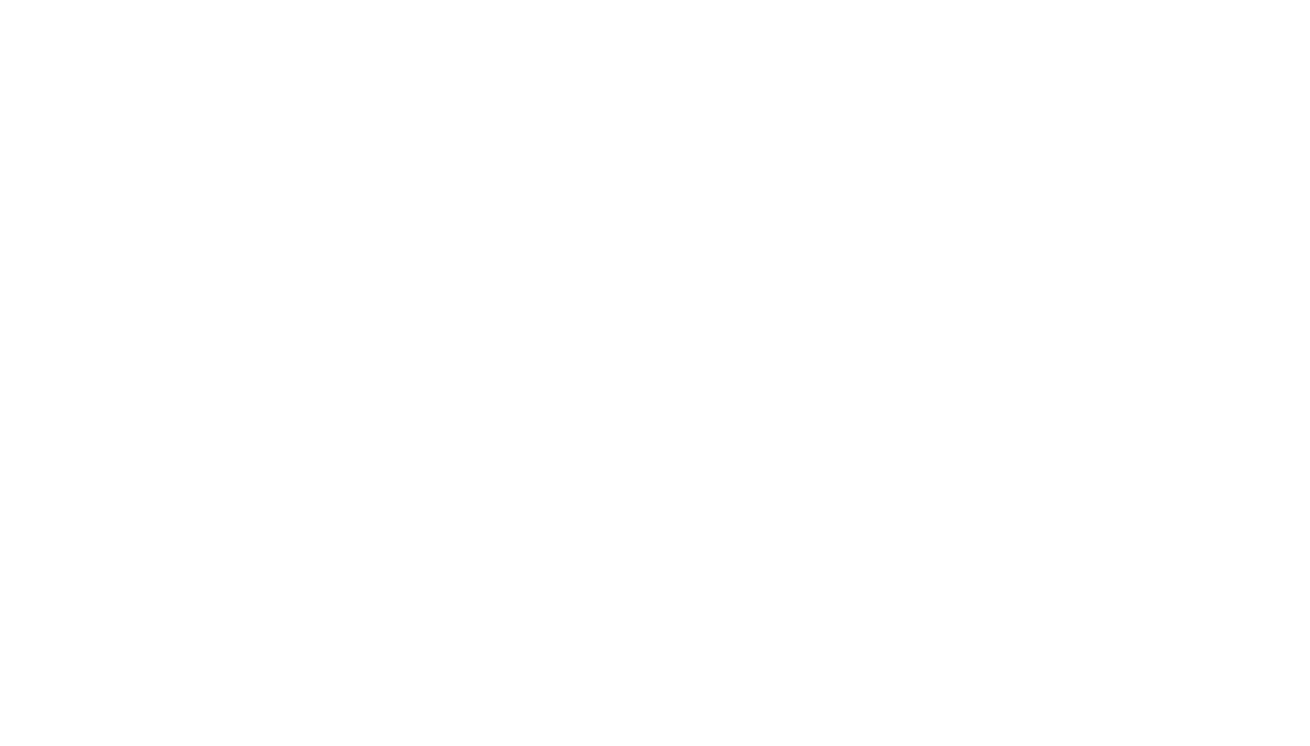 scroll, scrollTop: 91, scrollLeft: 0, axis: vertical 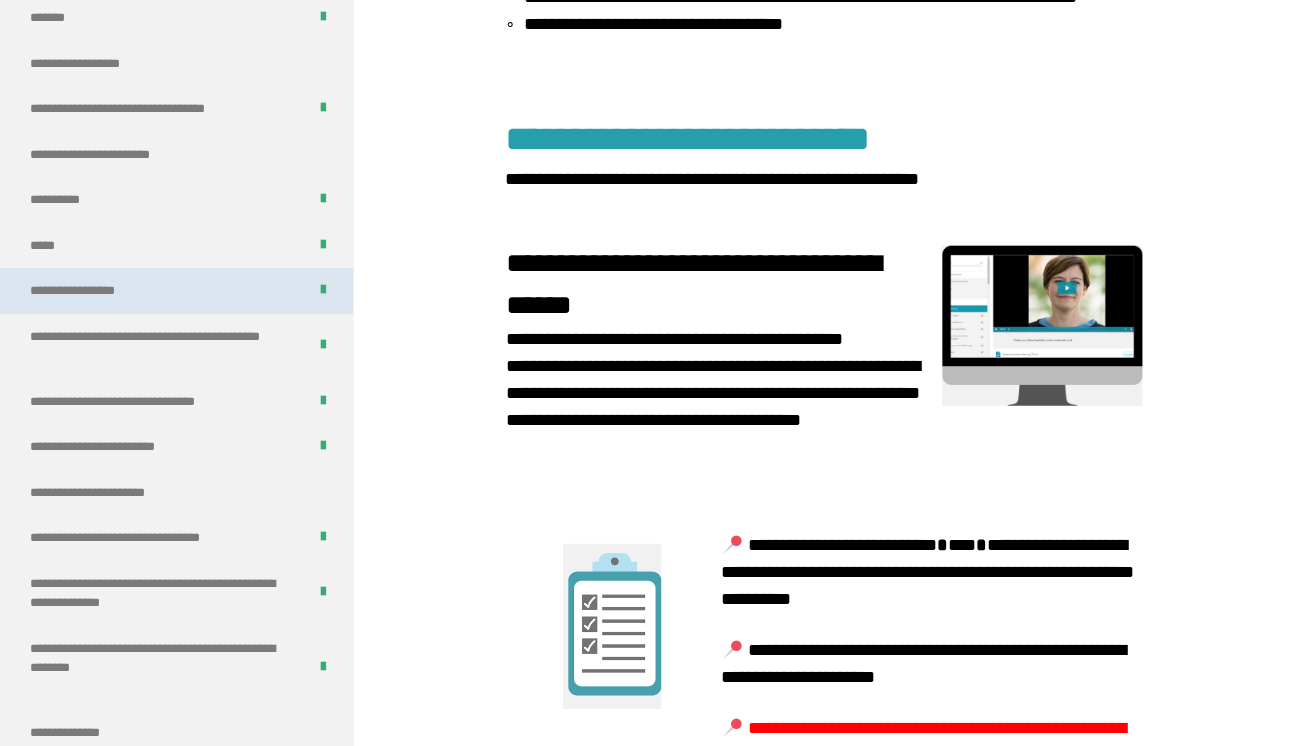 click on "**********" at bounding box center (176, 291) 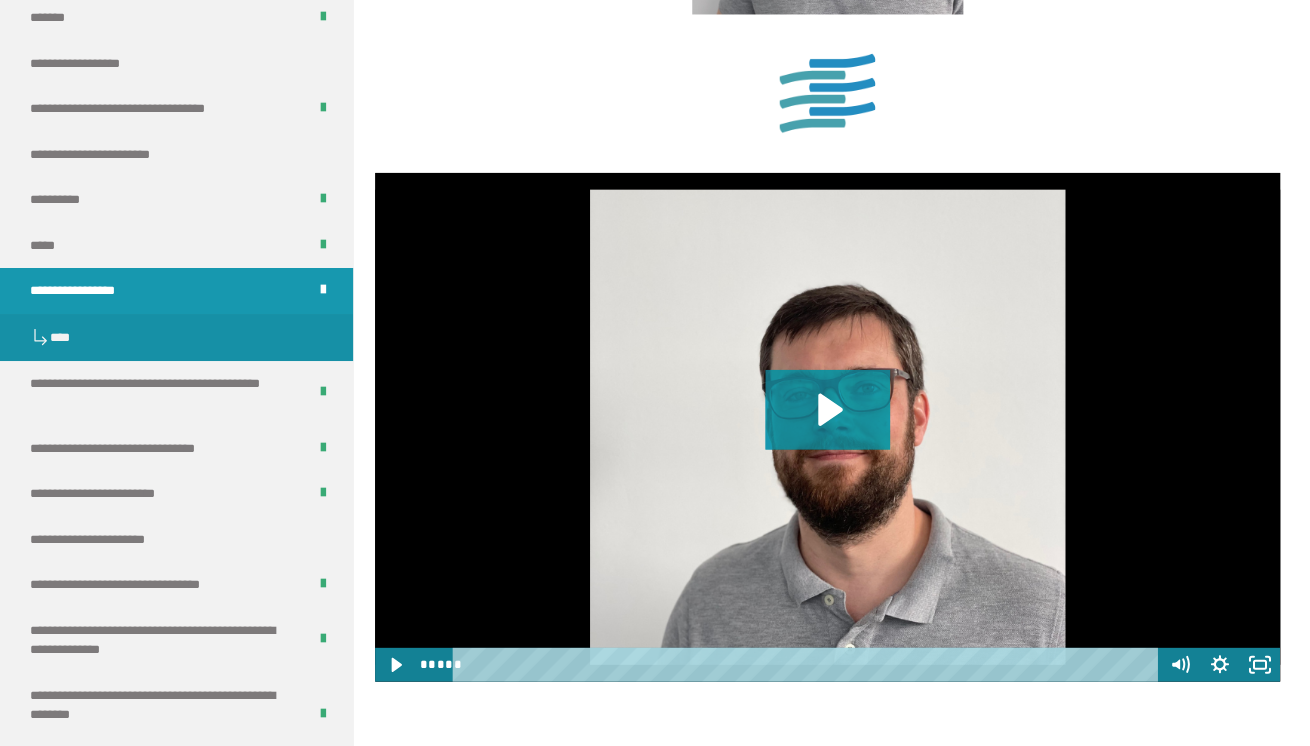 scroll, scrollTop: 1570, scrollLeft: 0, axis: vertical 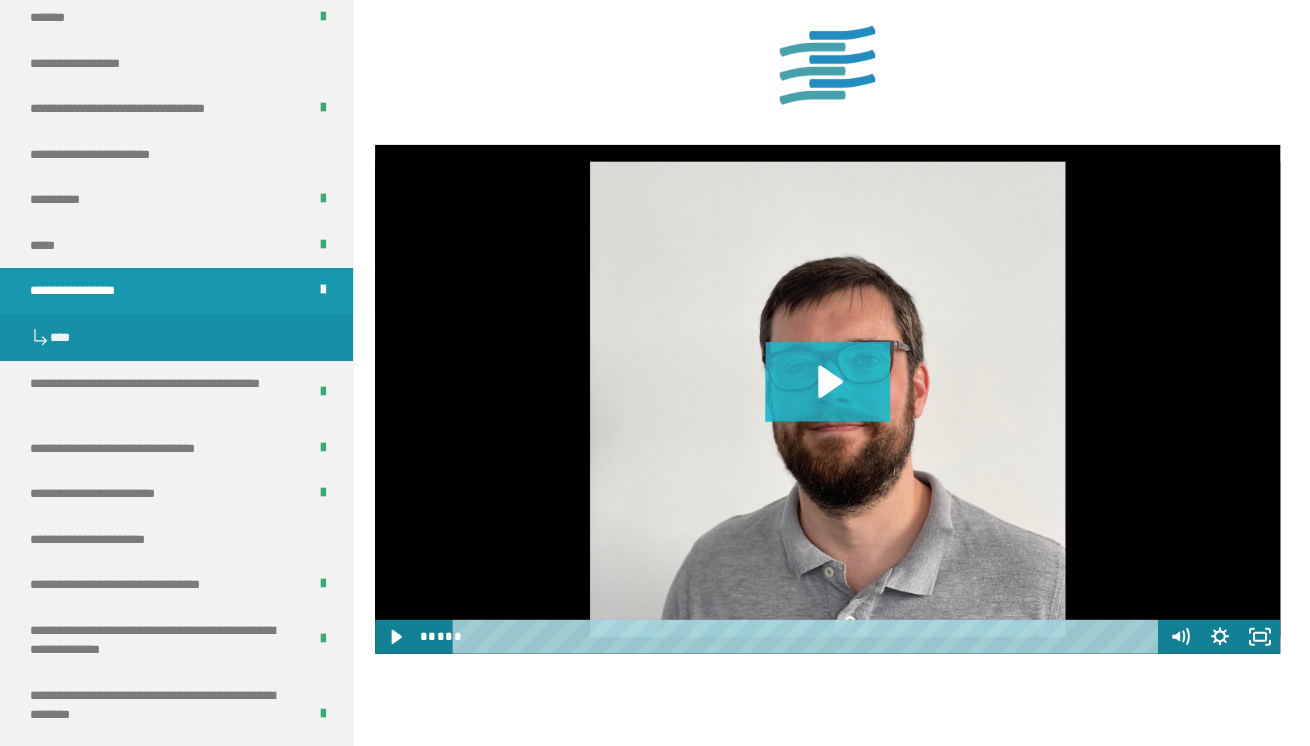 click 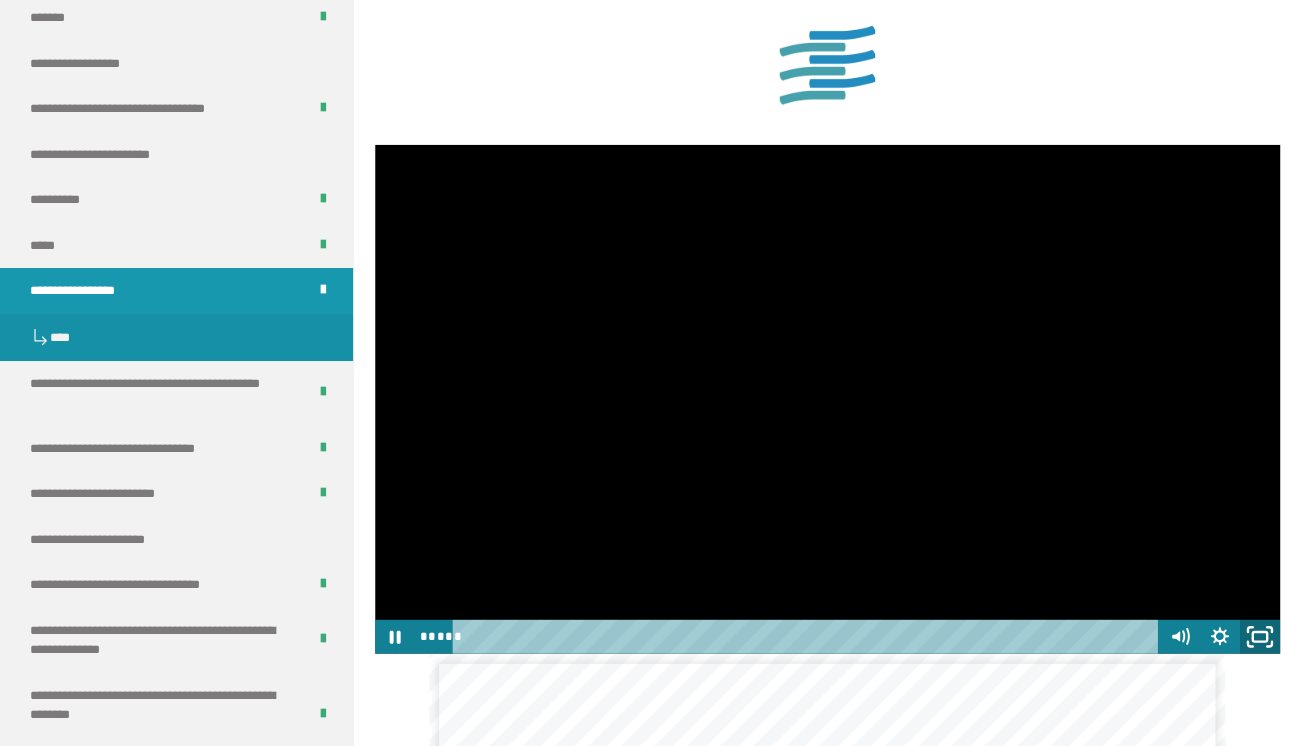click 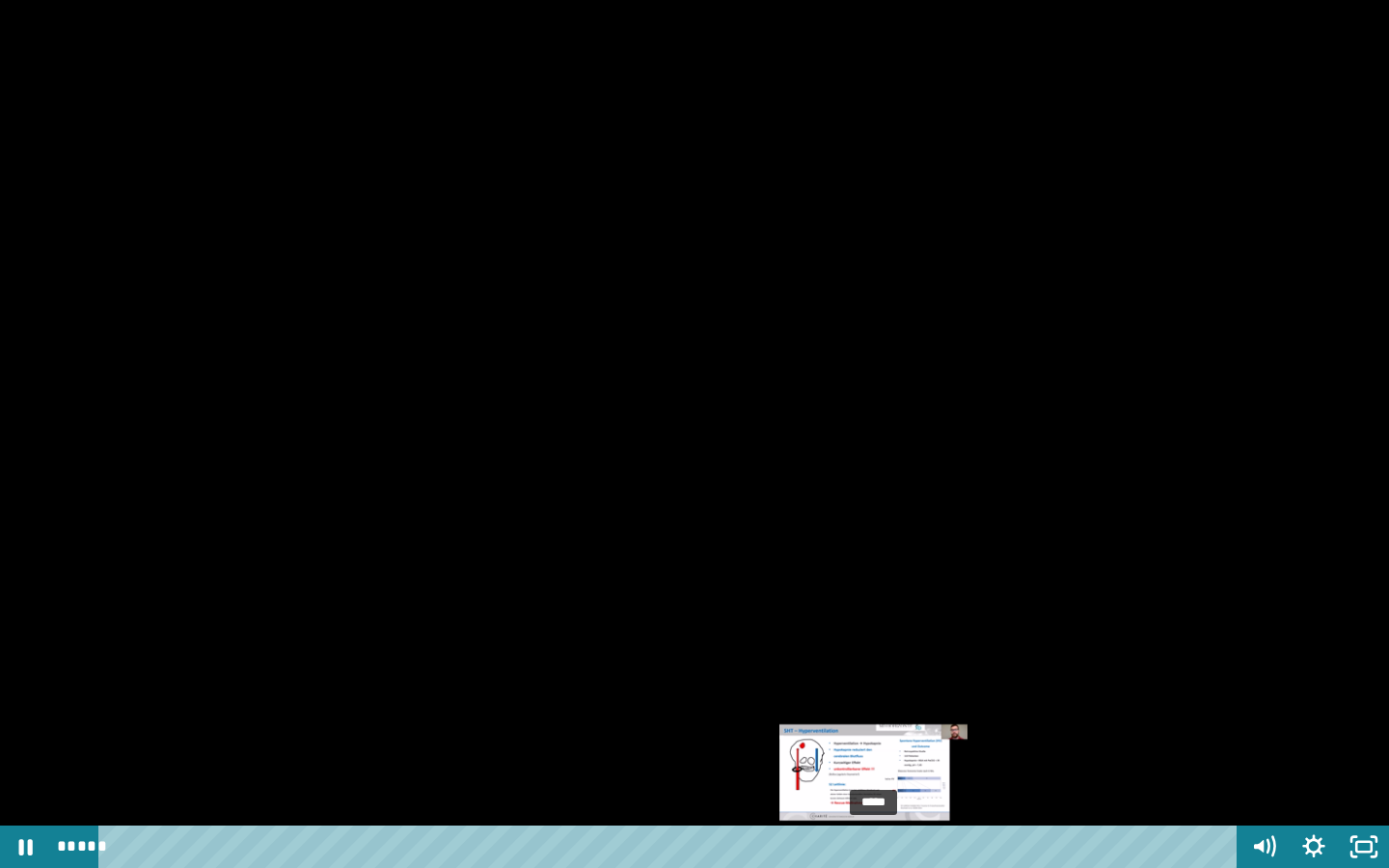 click on "*****" at bounding box center (671, 847) 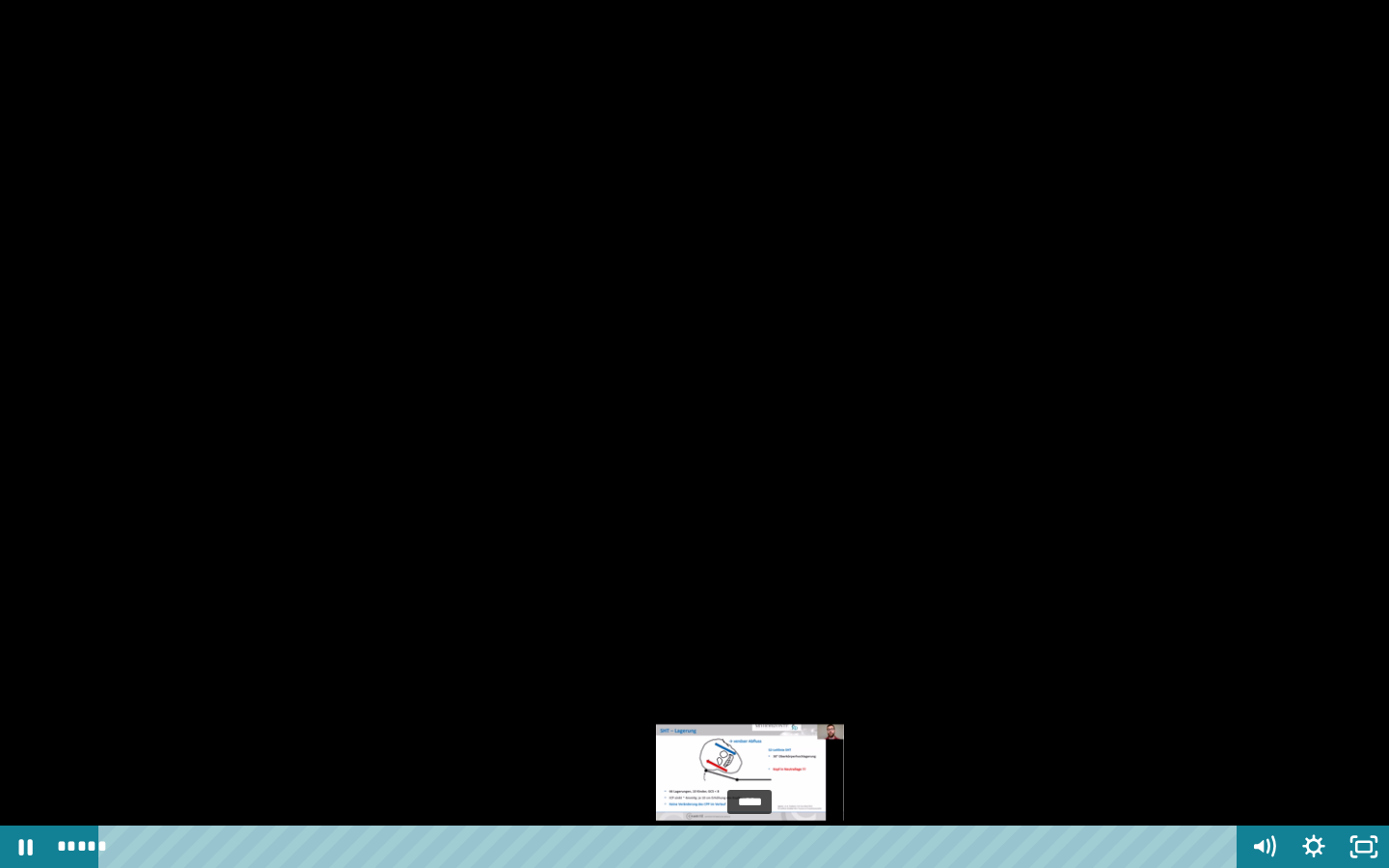 click on "*****" at bounding box center (671, 847) 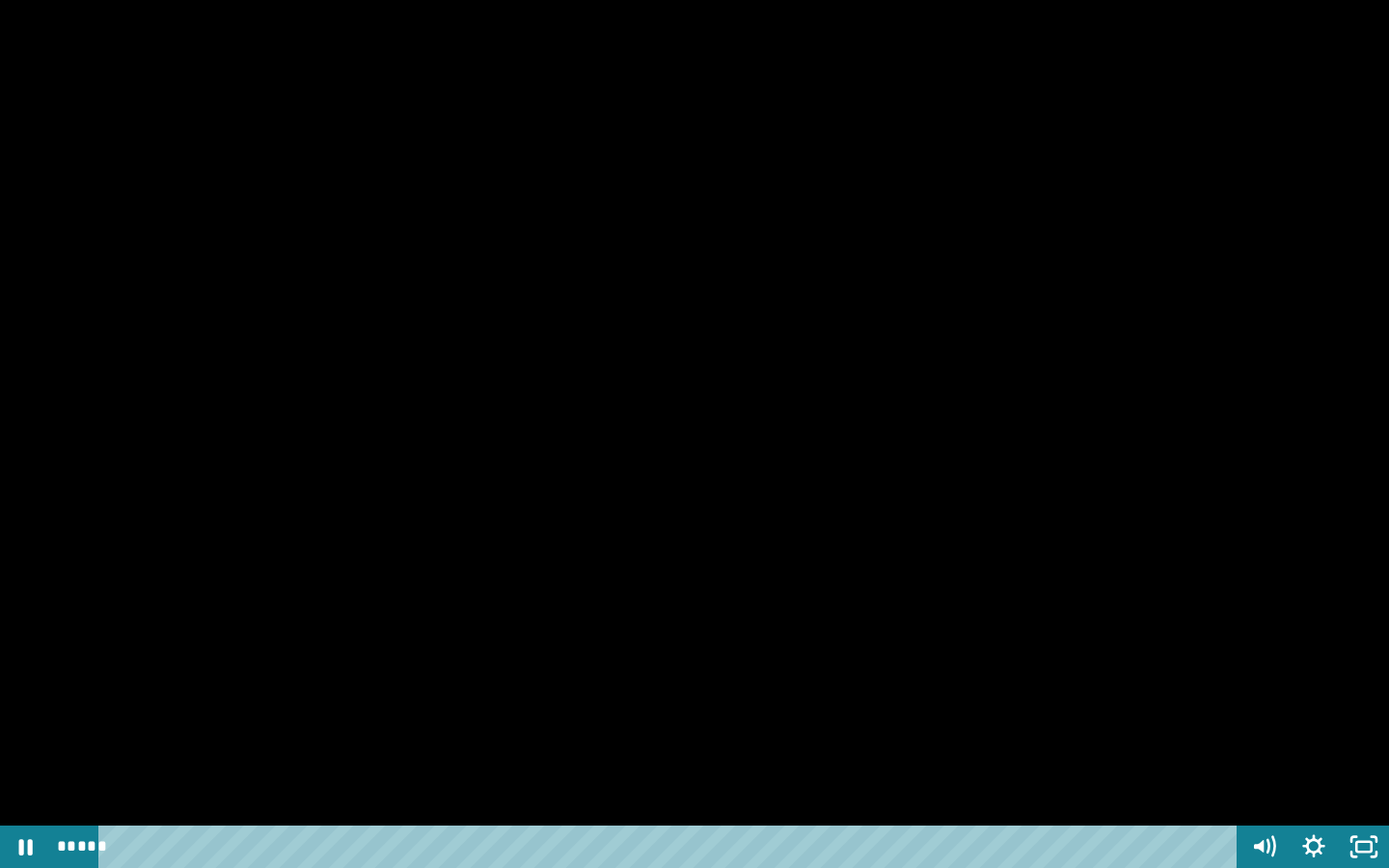 click at bounding box center (694, 434) 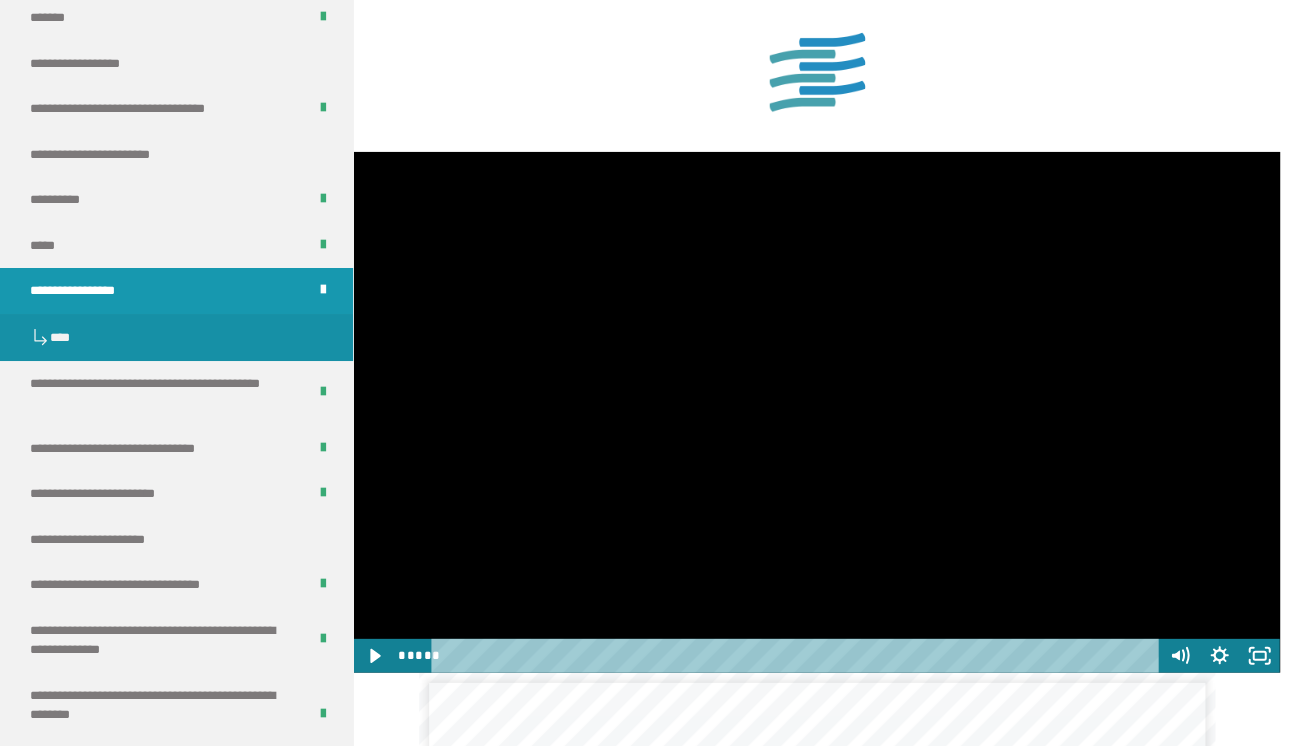 click at bounding box center [816, 412] 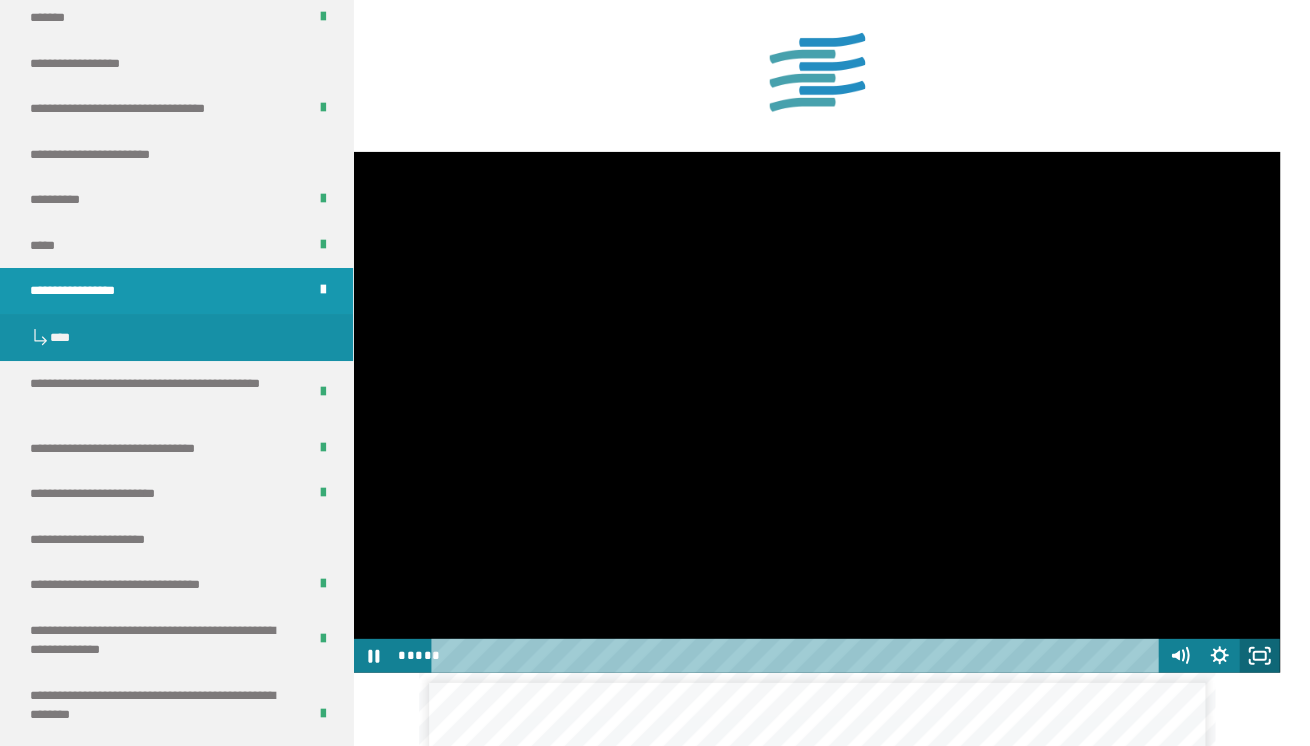 click 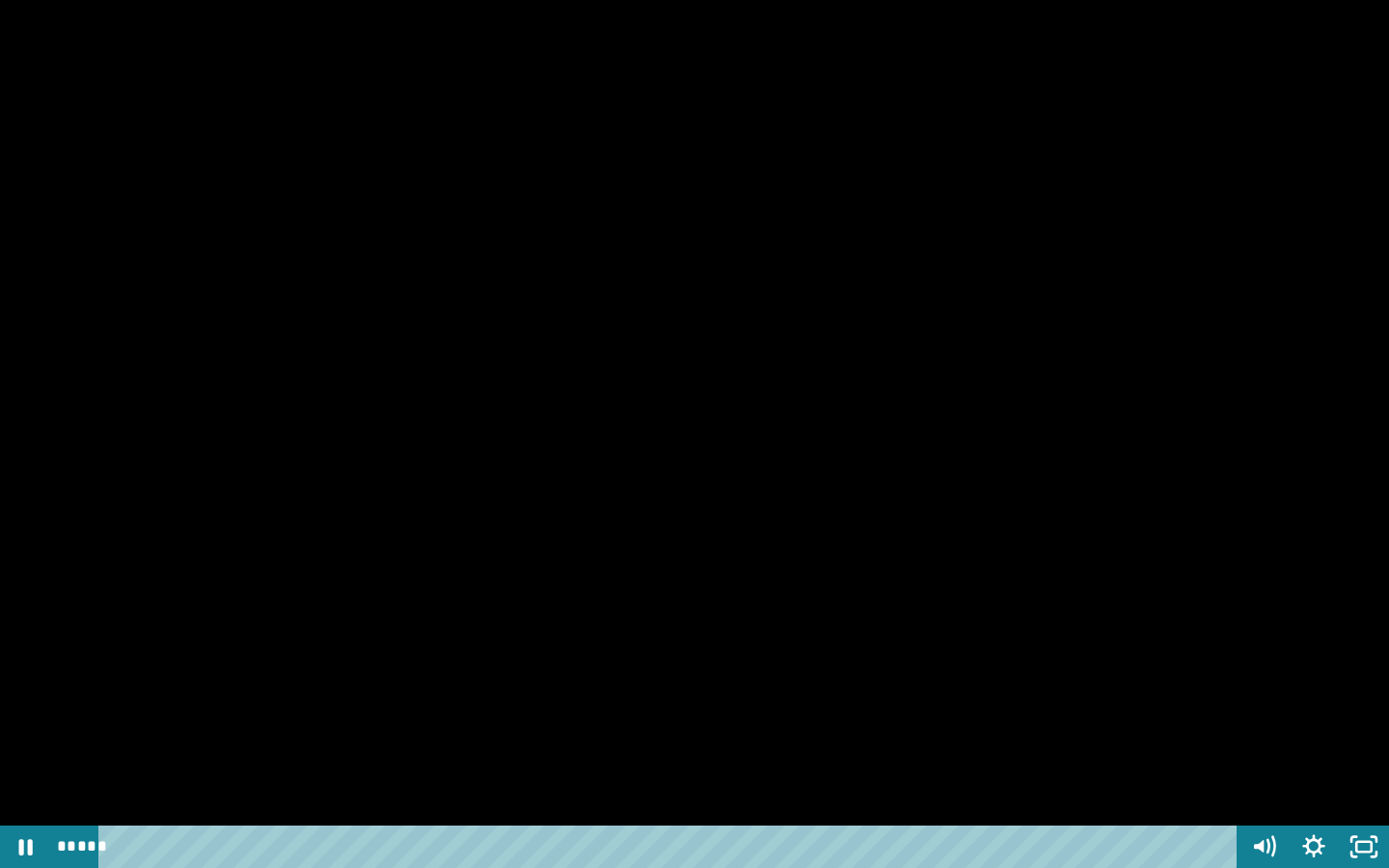 click at bounding box center [694, 434] 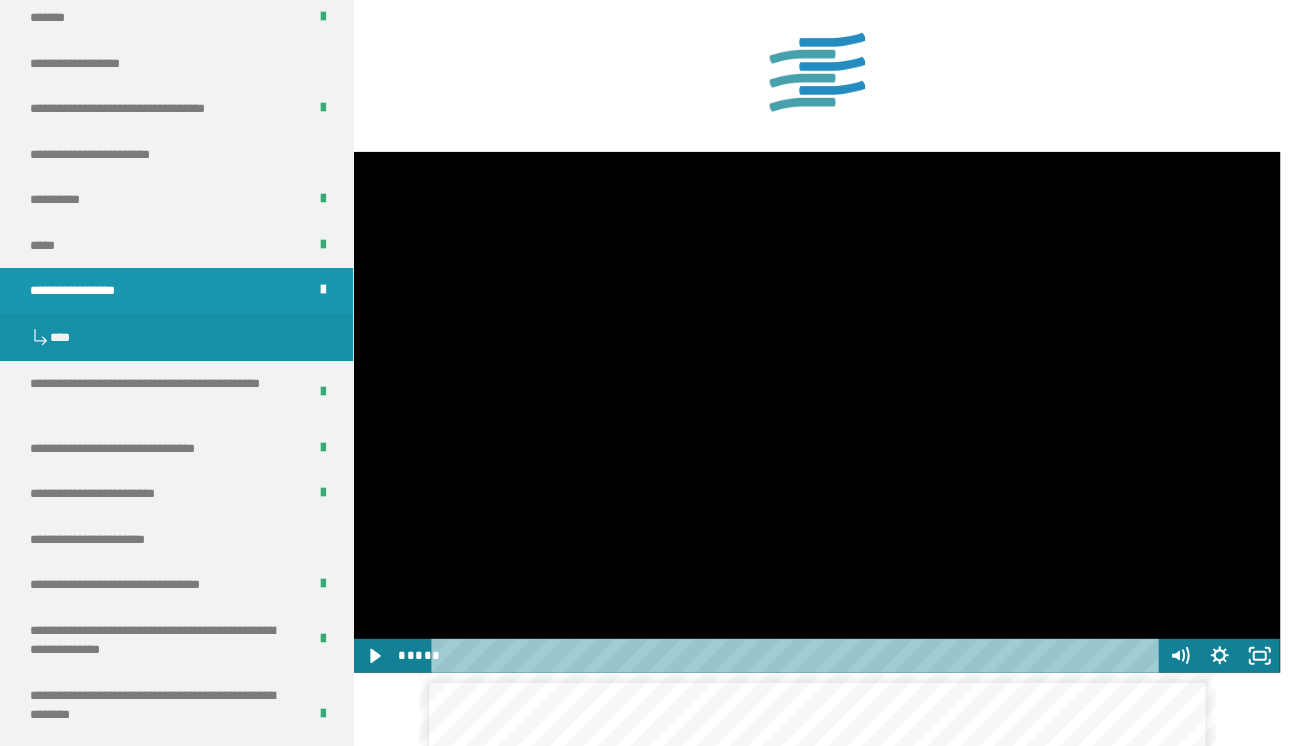 click at bounding box center [816, 412] 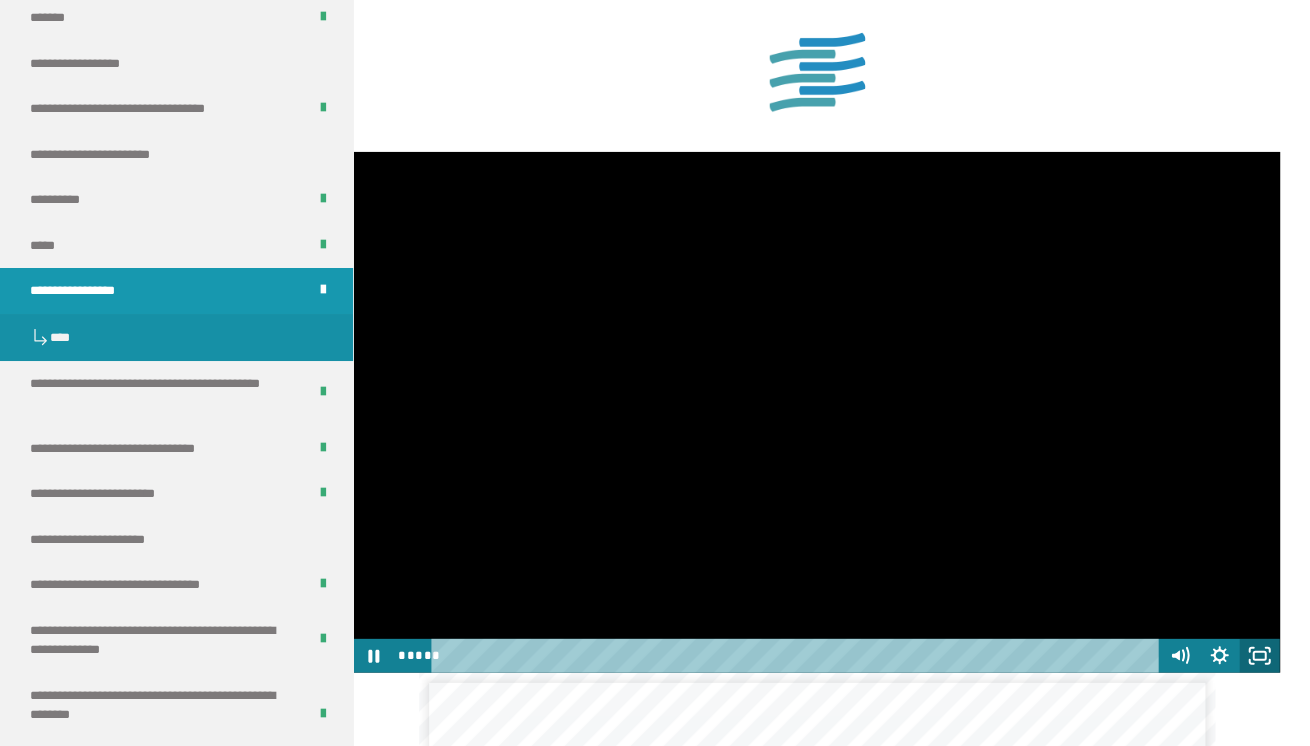 click 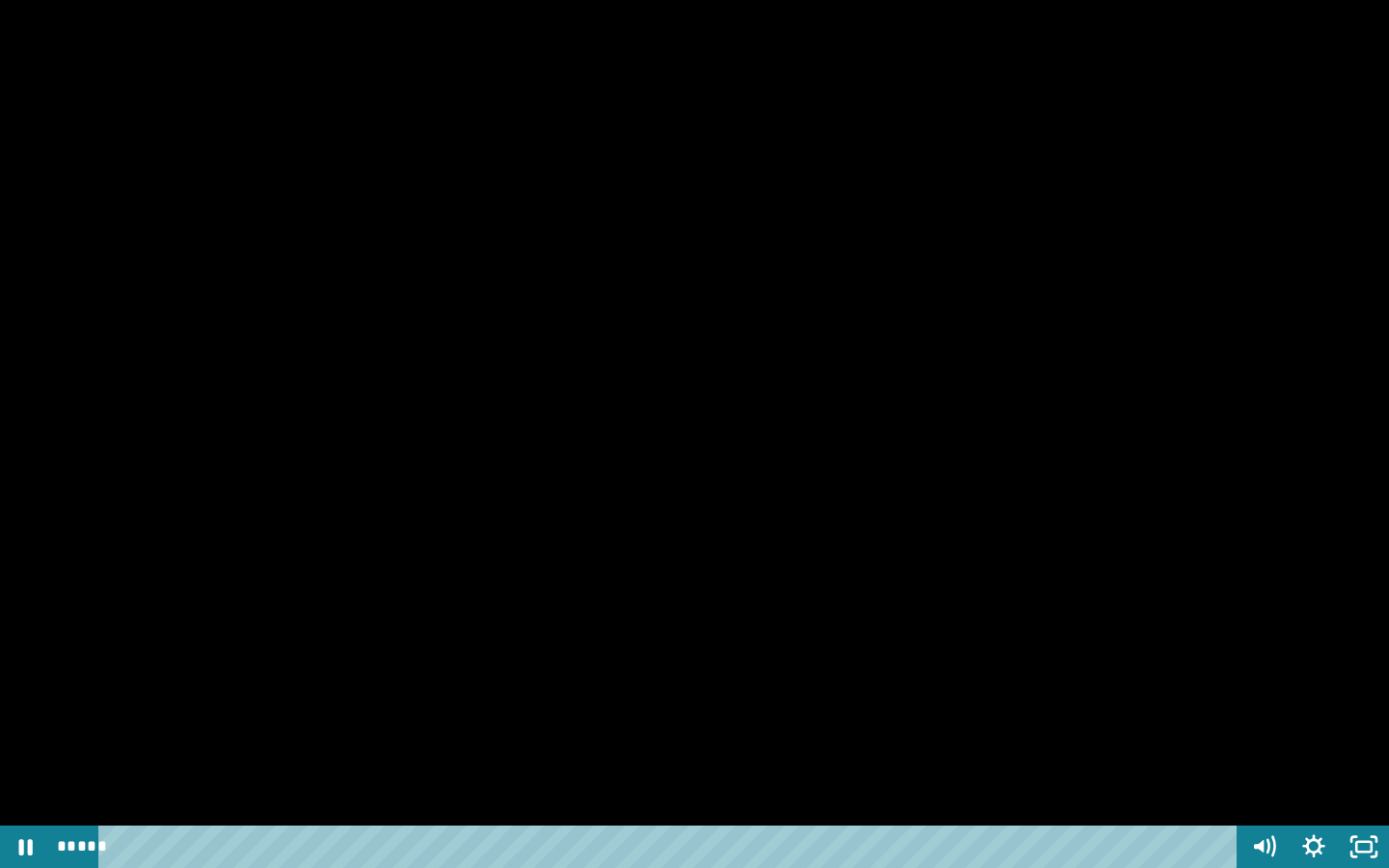 click at bounding box center [694, 434] 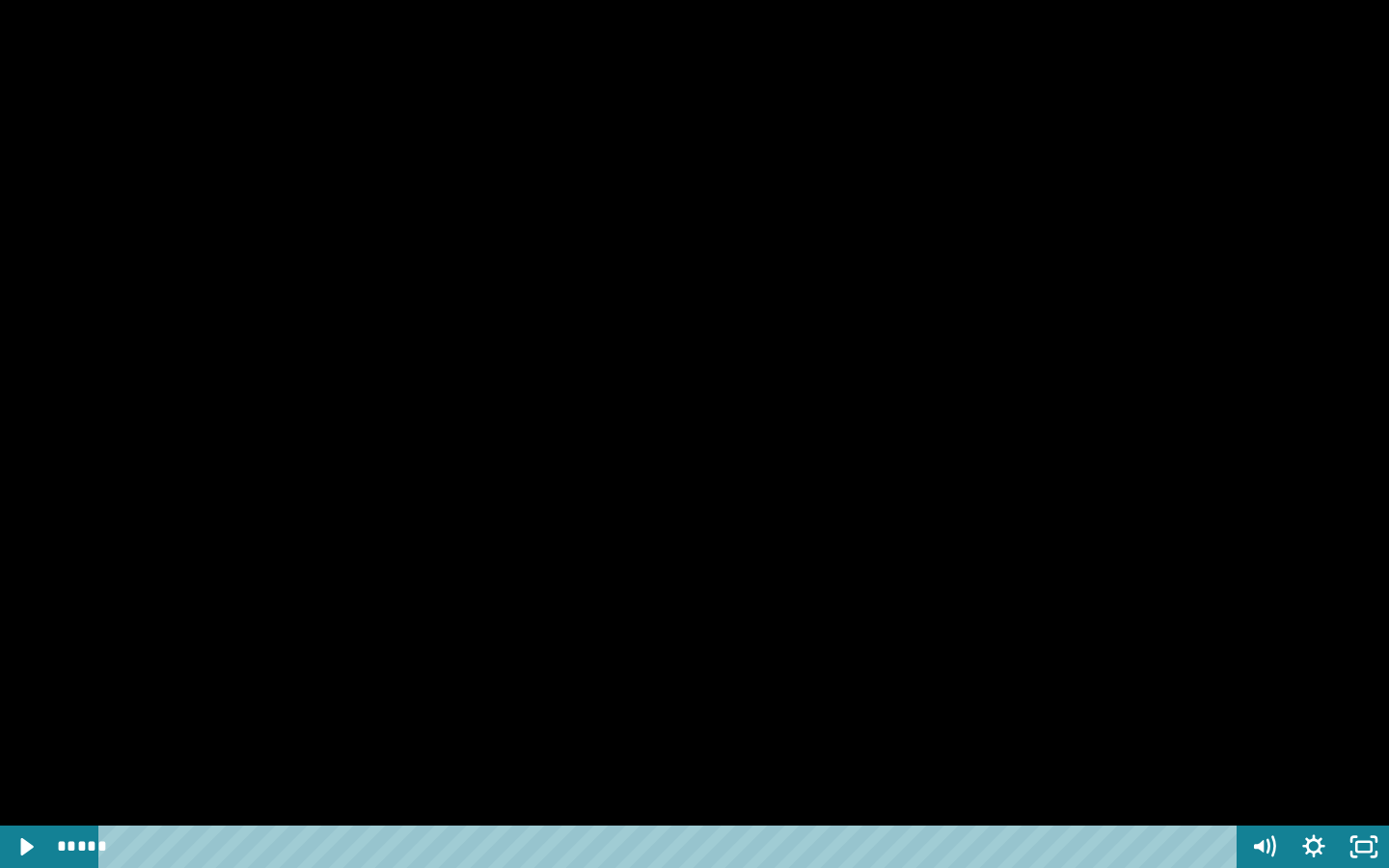 click at bounding box center [694, 434] 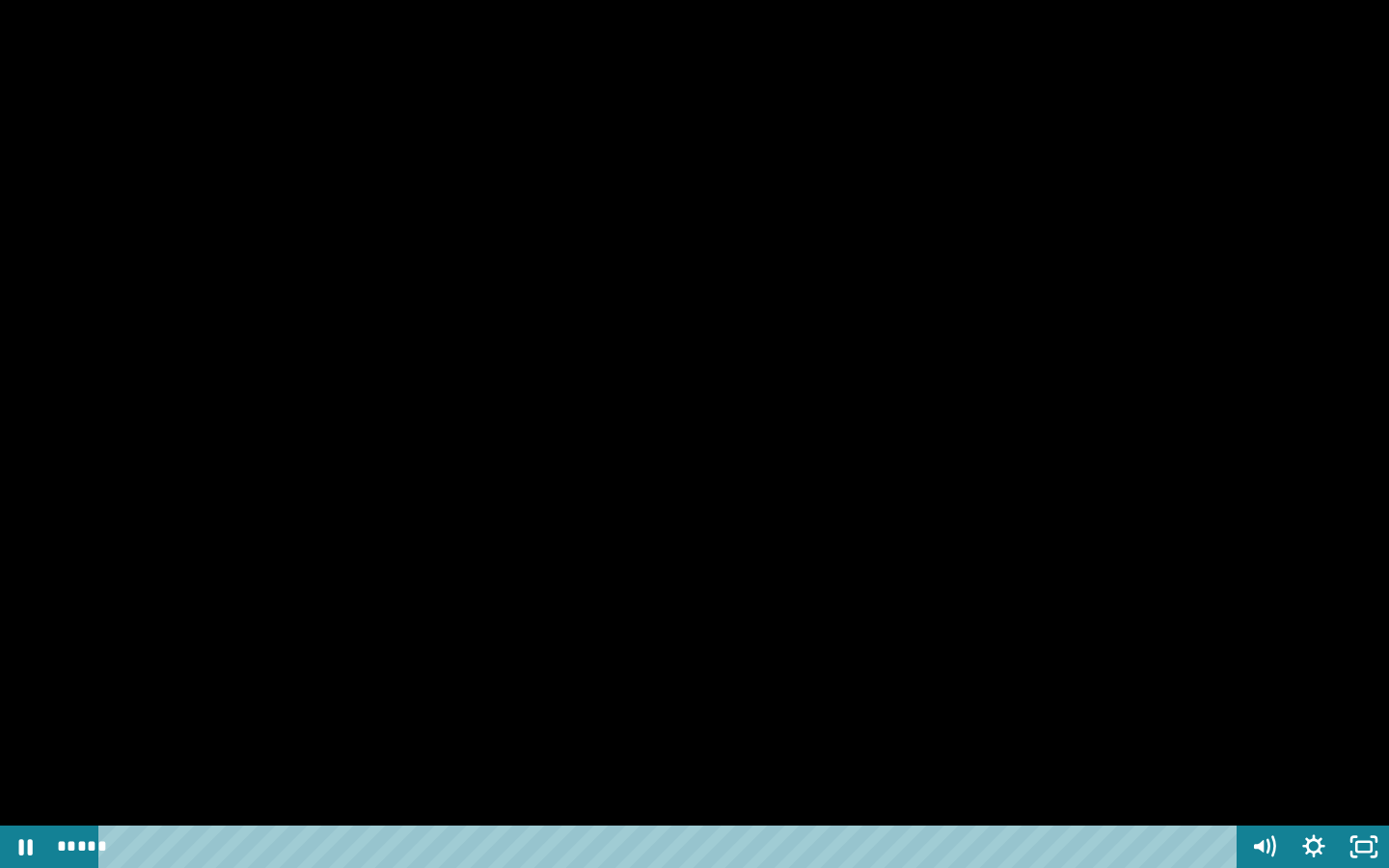 click at bounding box center (694, 434) 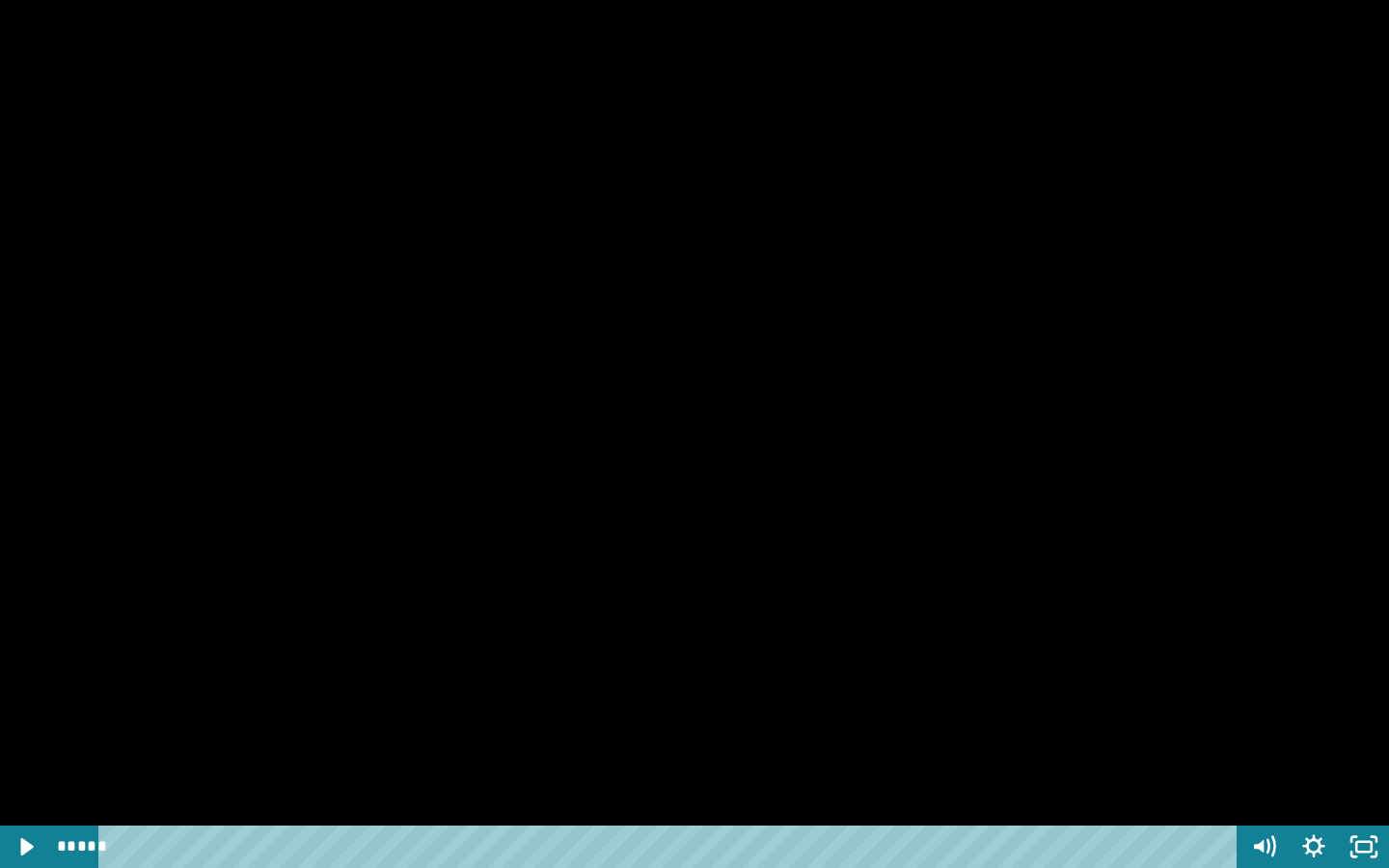 click at bounding box center (694, 434) 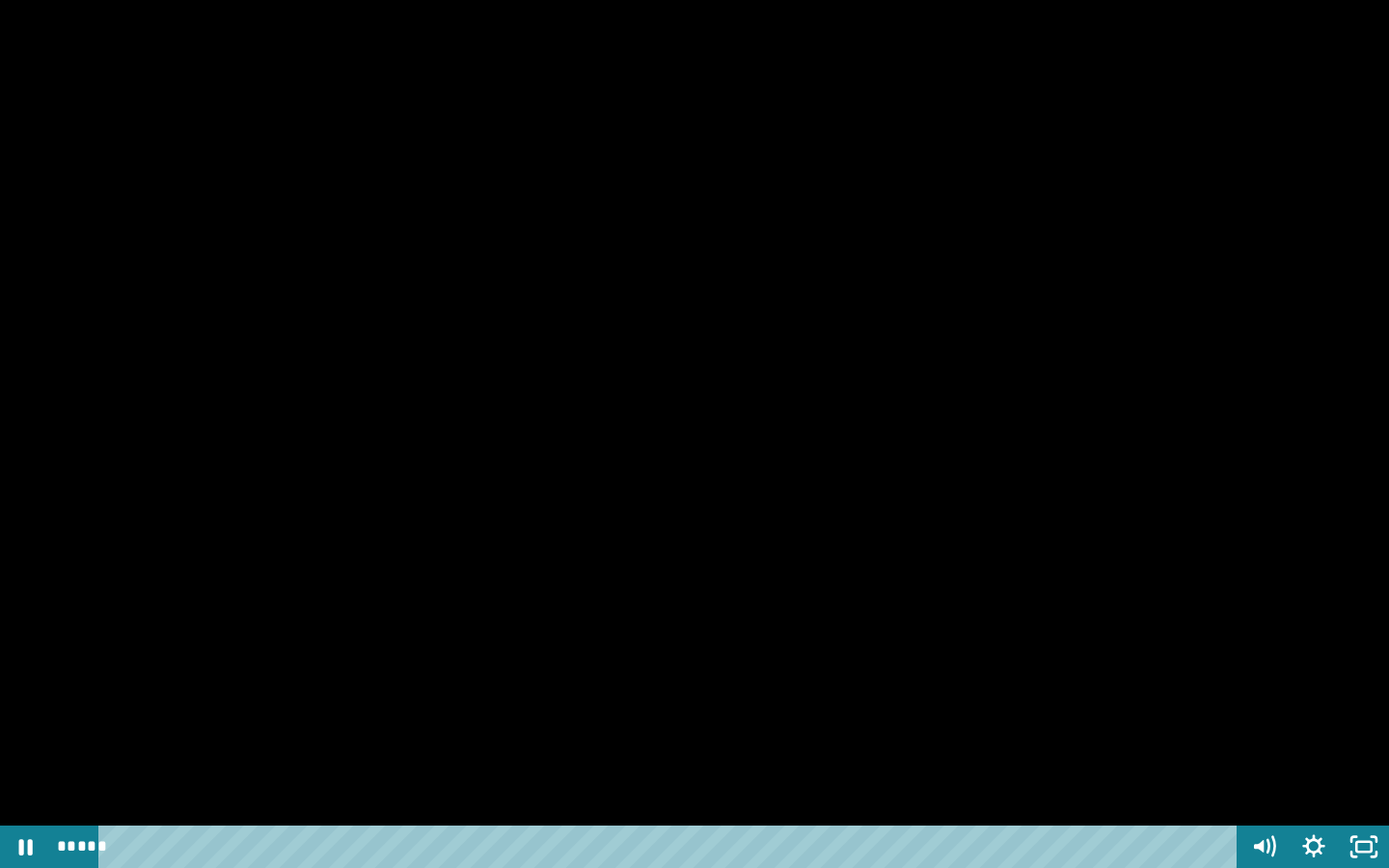 click at bounding box center [694, 434] 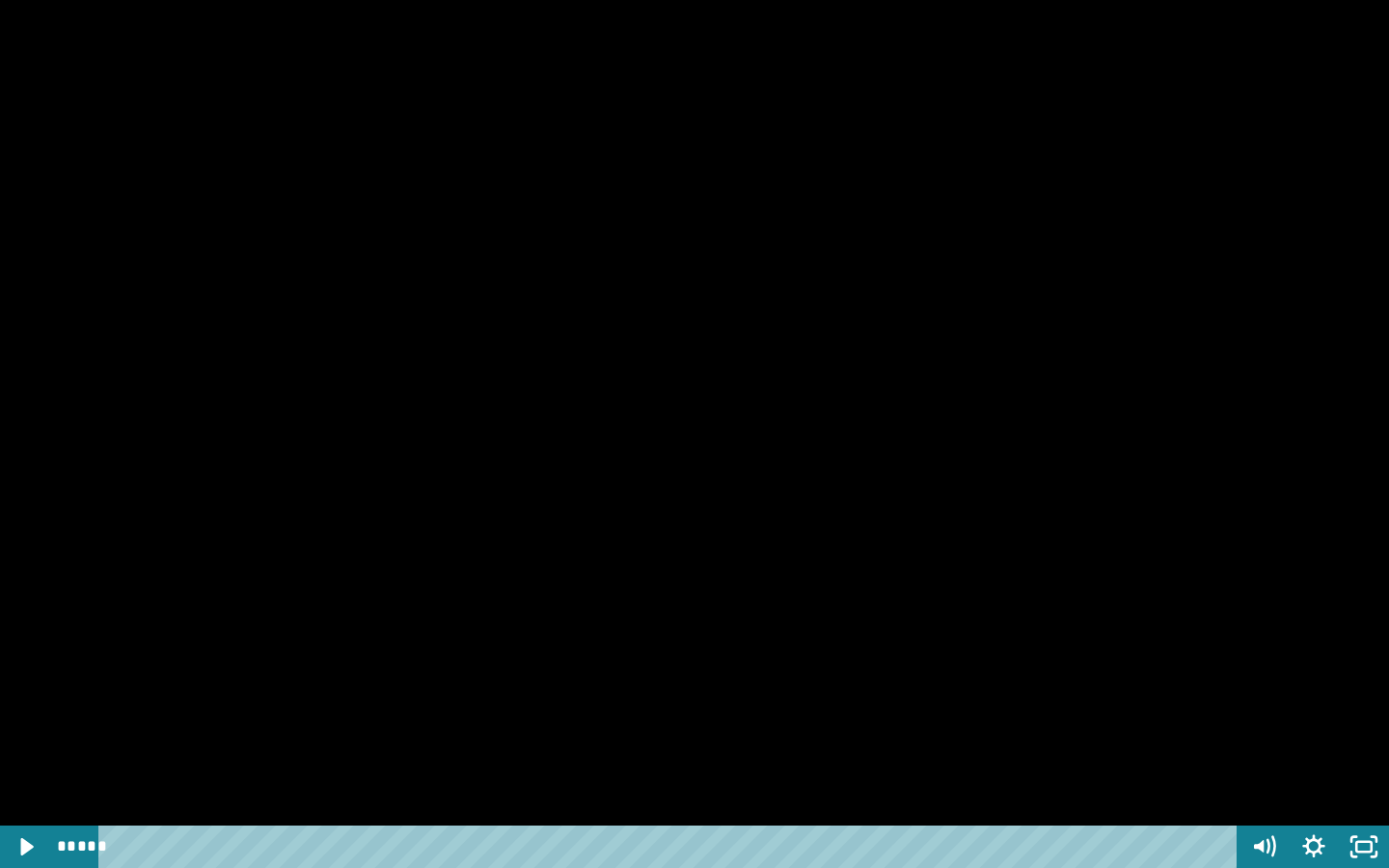 click at bounding box center (694, 434) 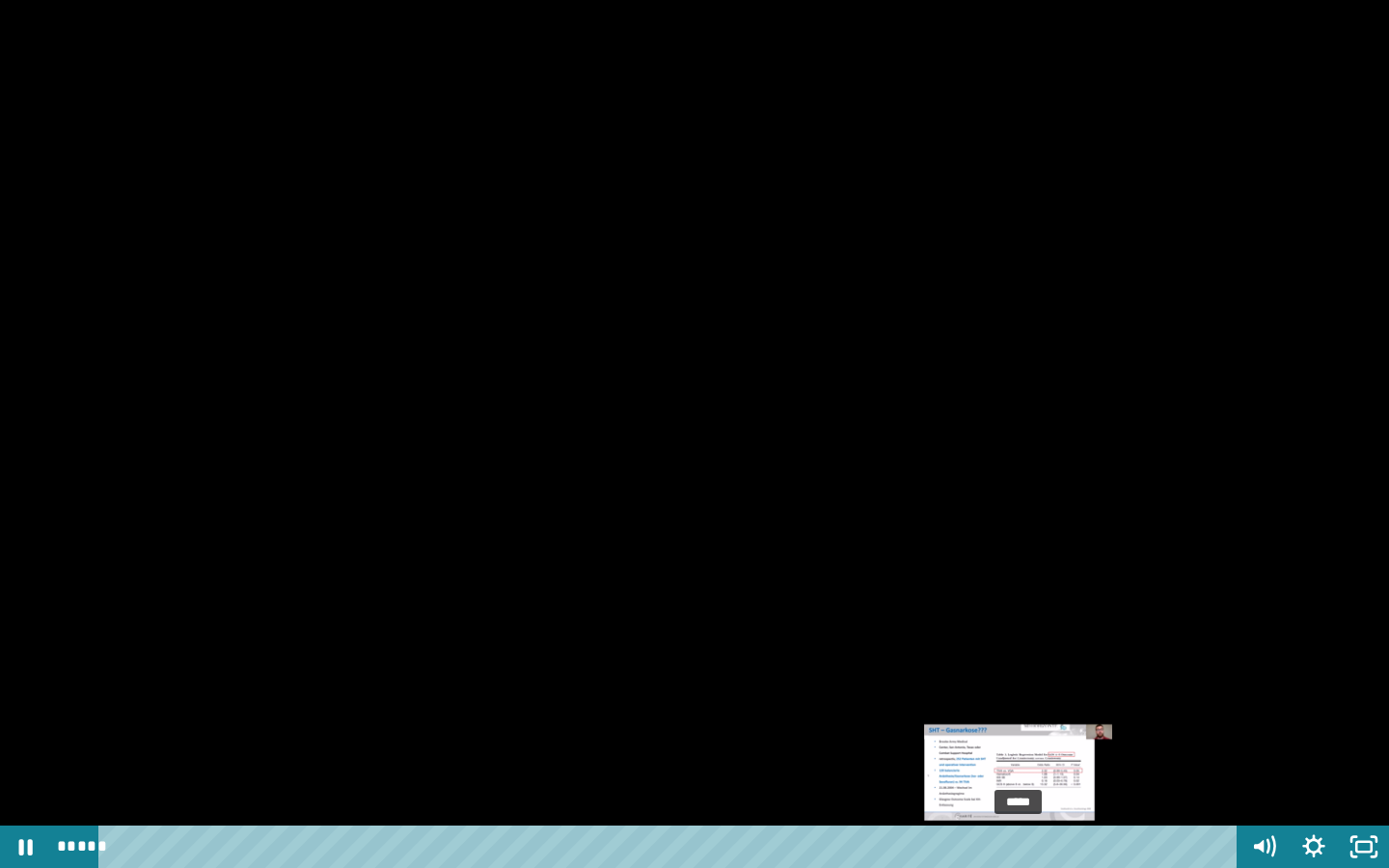 click on "*****" at bounding box center (671, 847) 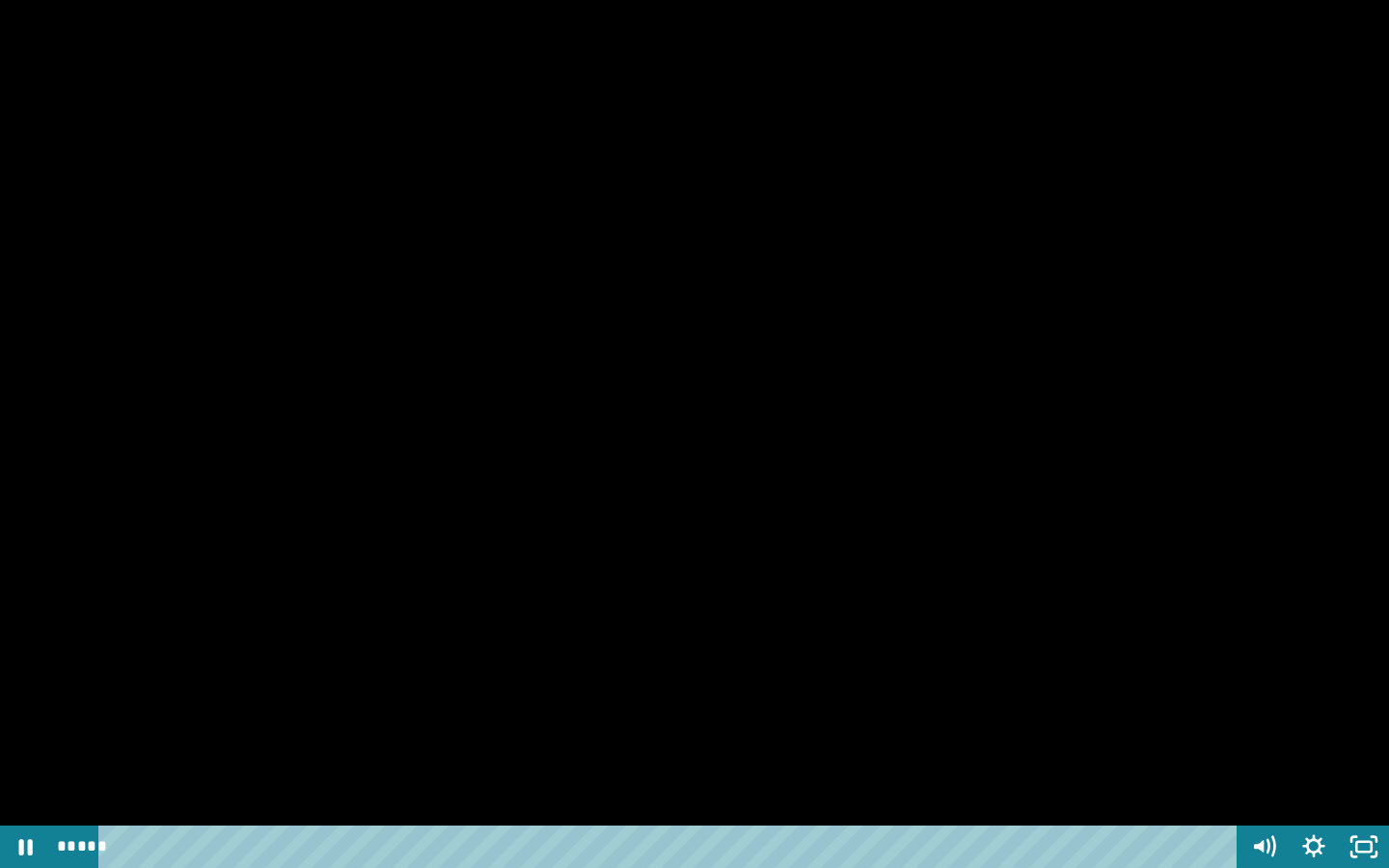 click at bounding box center (694, 434) 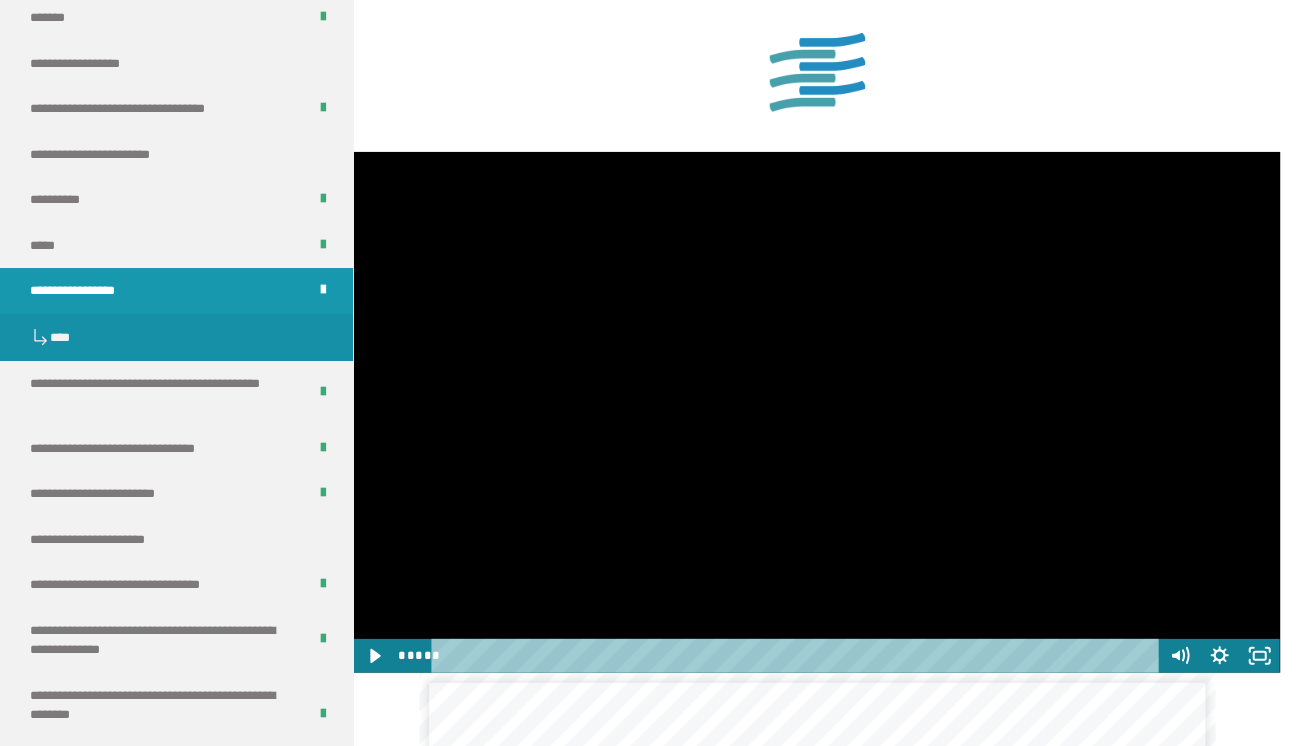 click at bounding box center (816, 412) 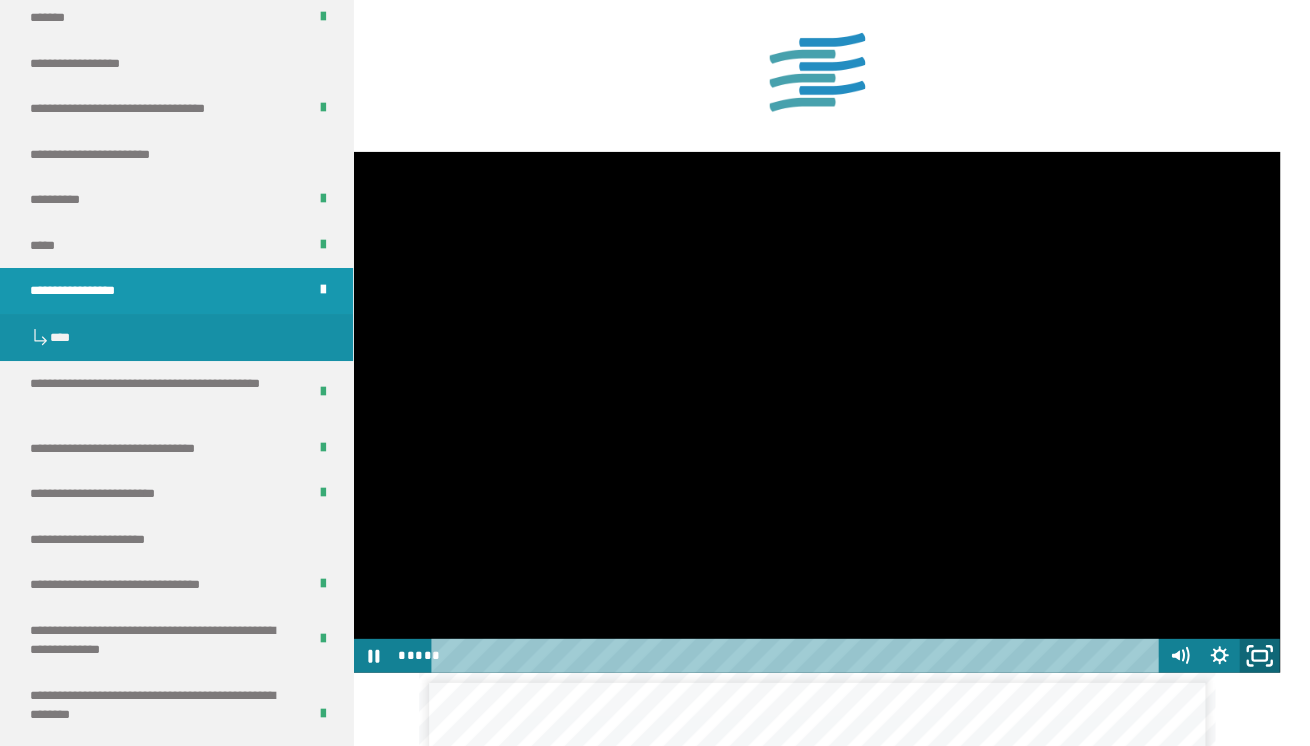 click 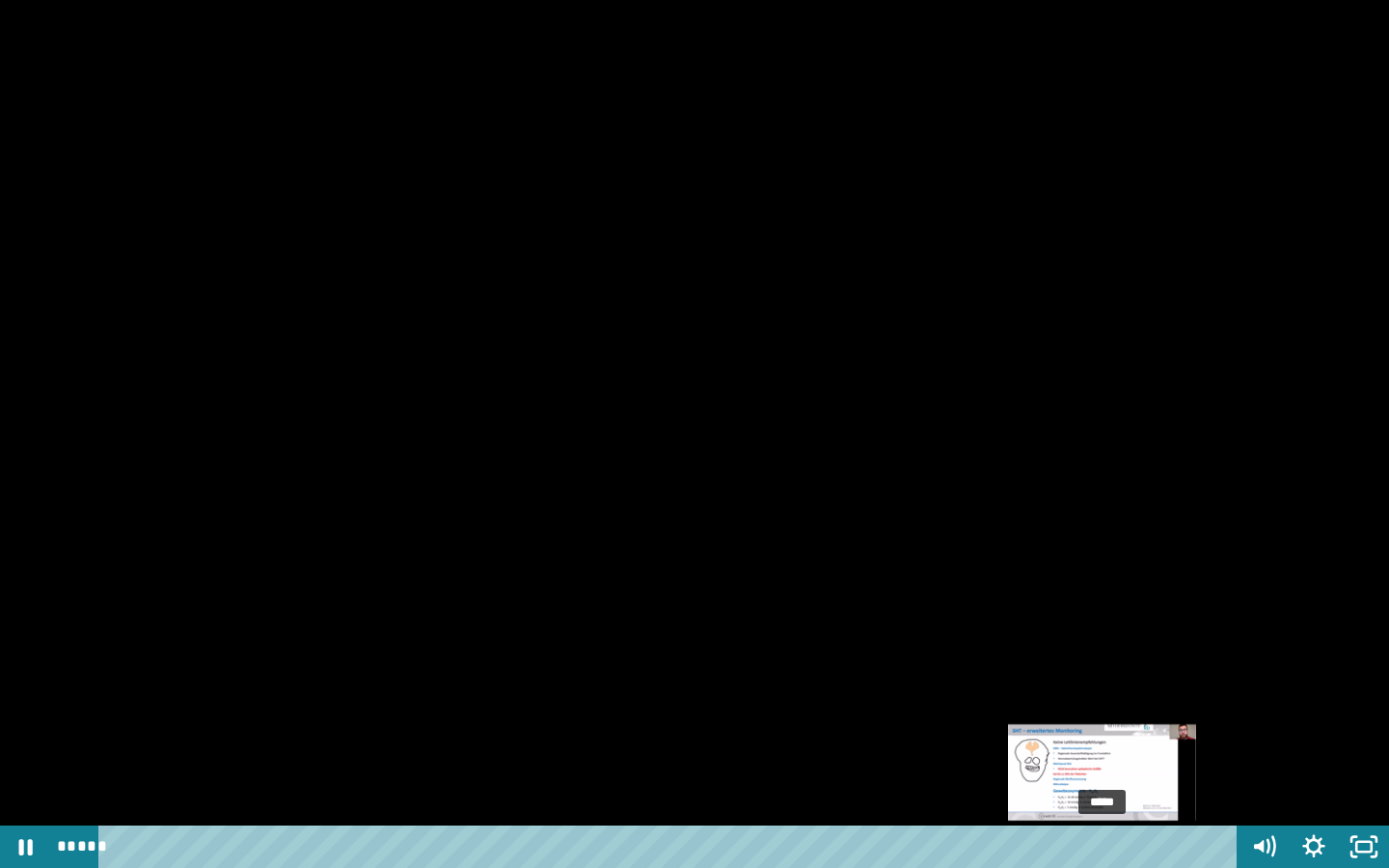 click on "*****" at bounding box center [671, 847] 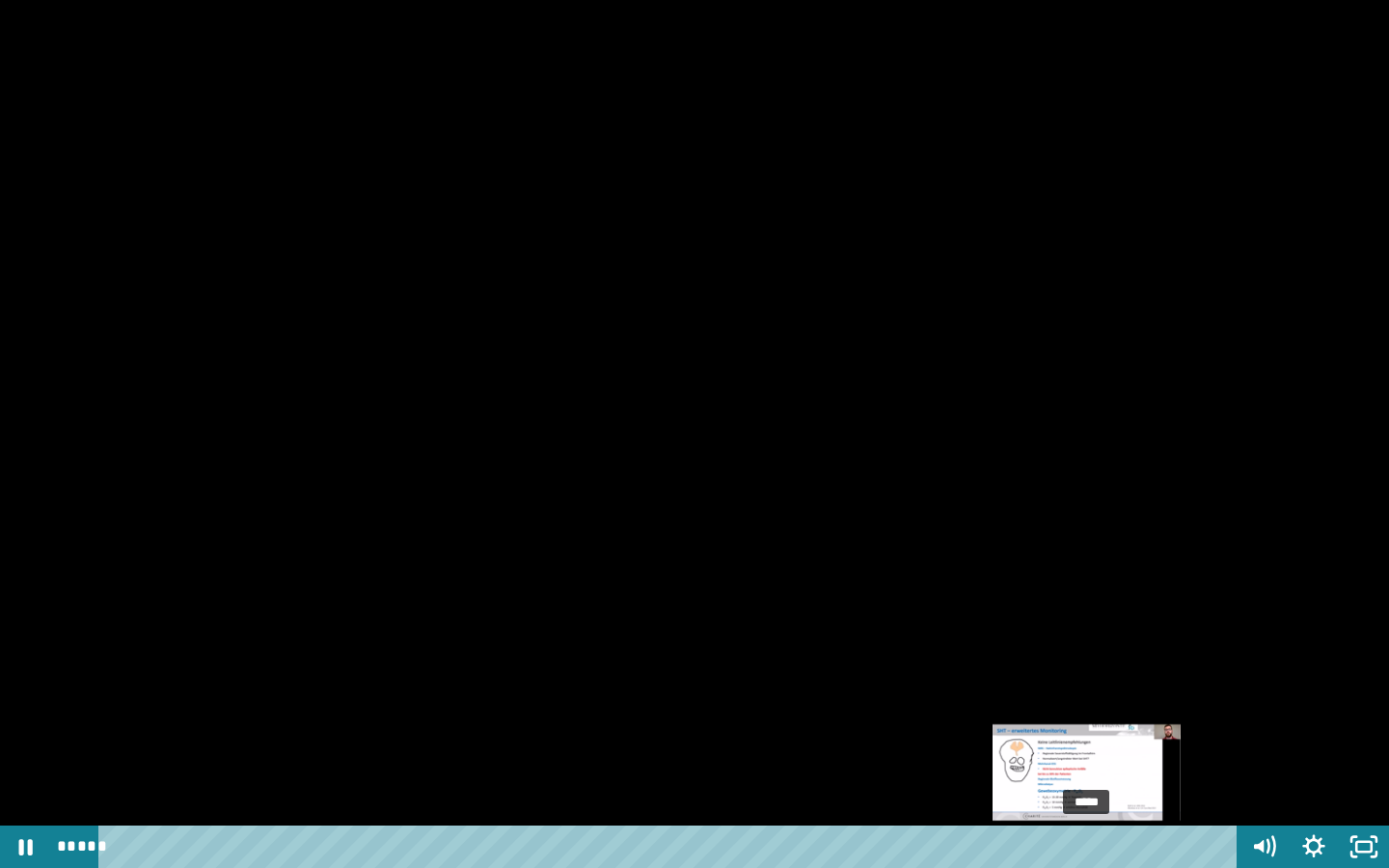 click on "*****" at bounding box center [671, 847] 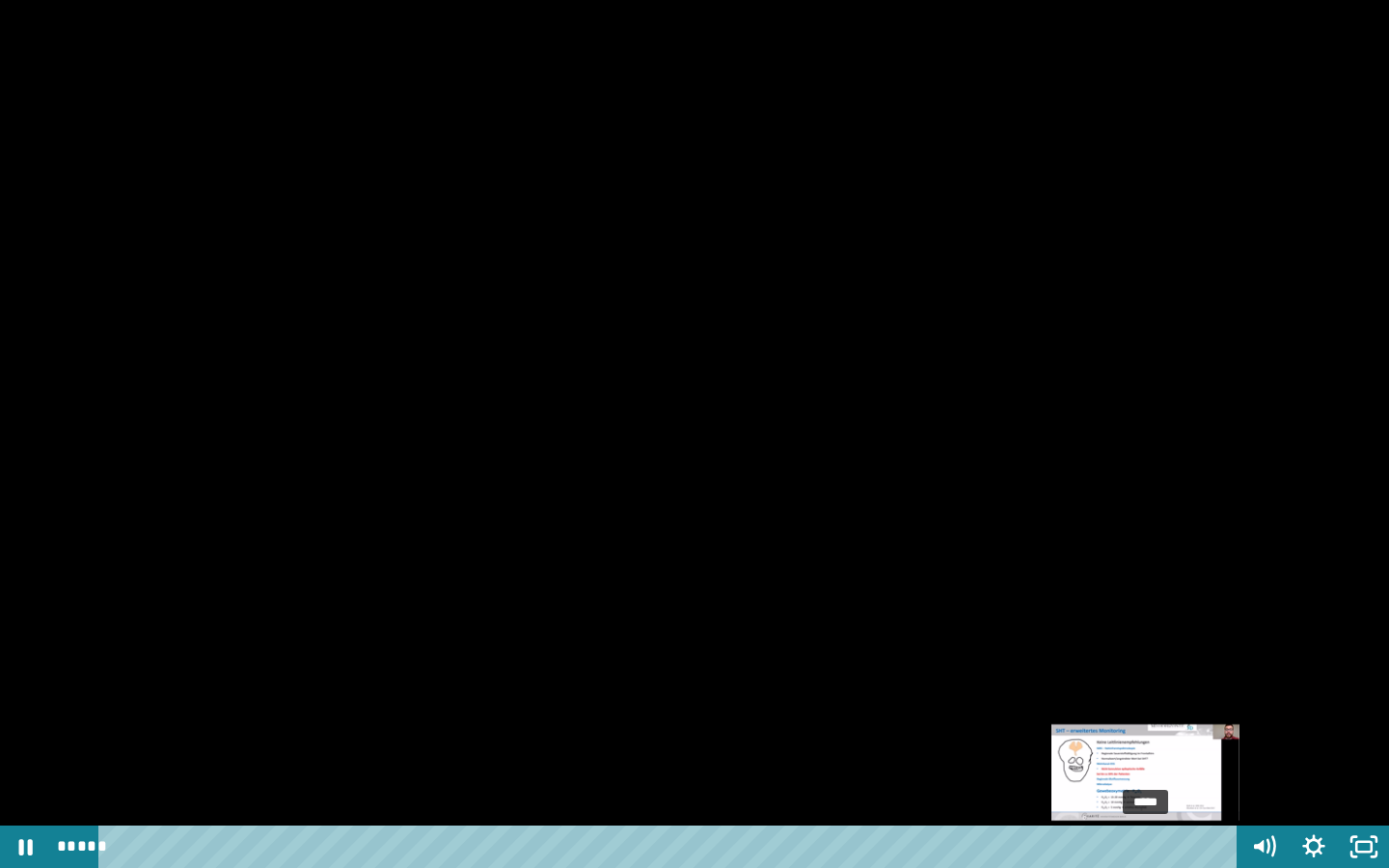 click on "*****" at bounding box center (671, 847) 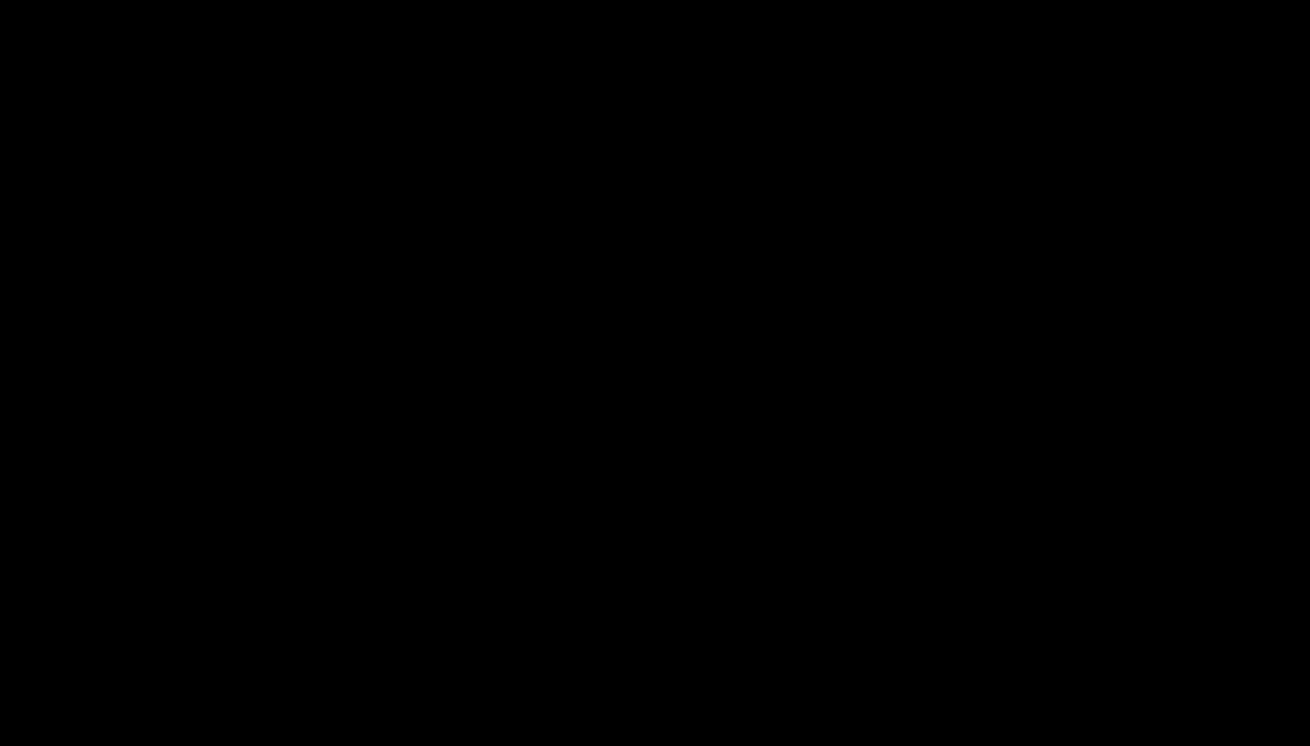 scroll, scrollTop: 2358, scrollLeft: 0, axis: vertical 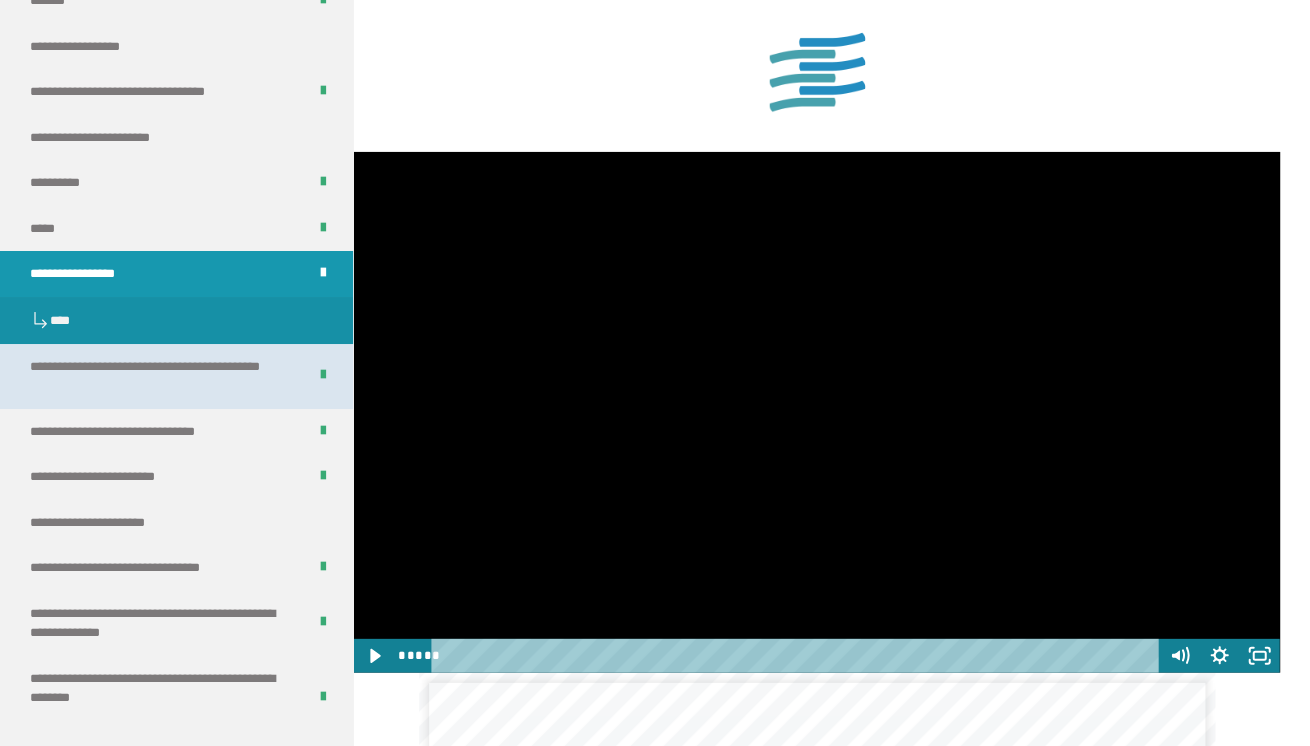 click on "**********" at bounding box center [160, 376] 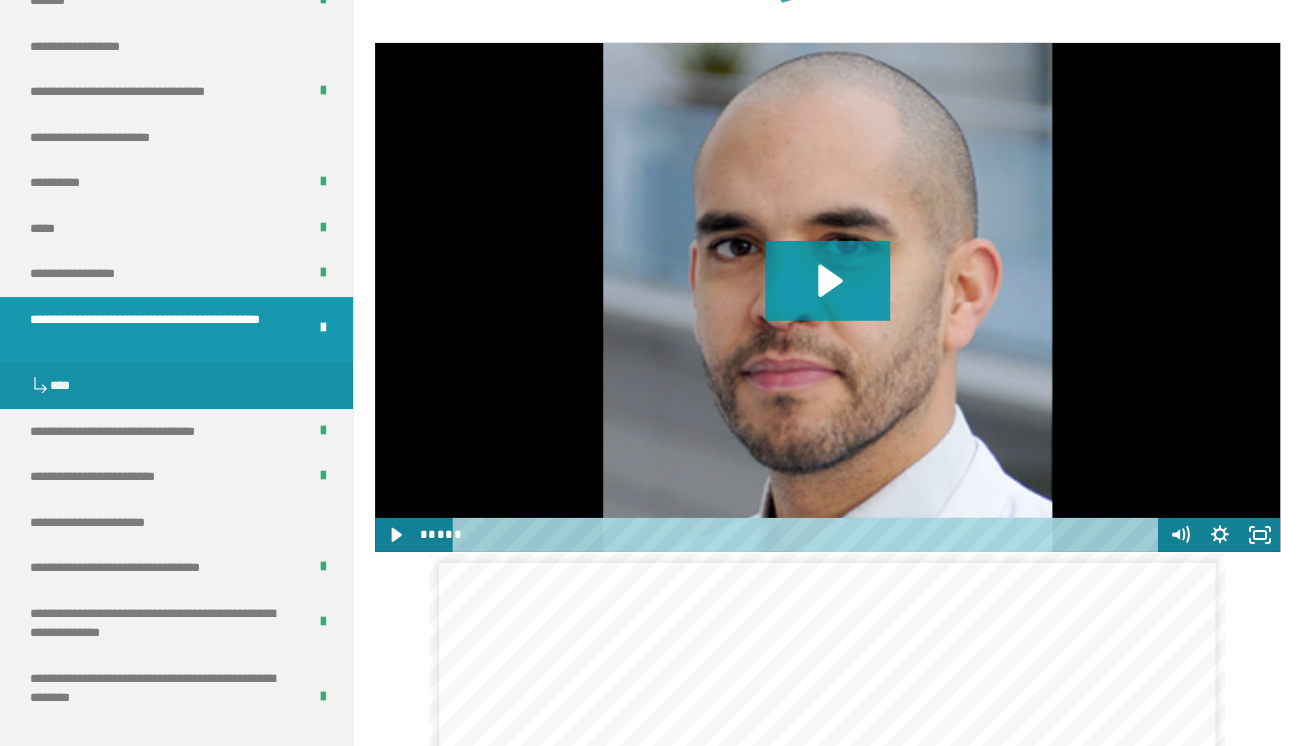 scroll, scrollTop: 1846, scrollLeft: 0, axis: vertical 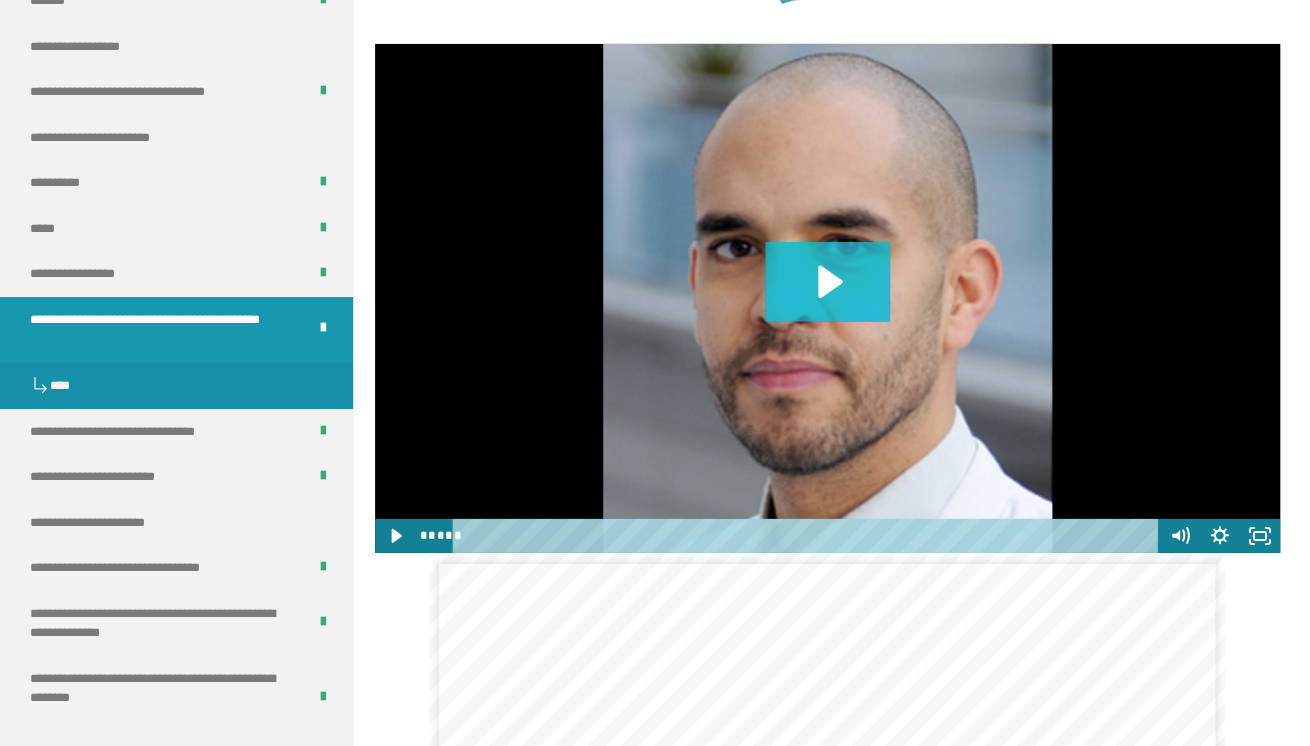 click 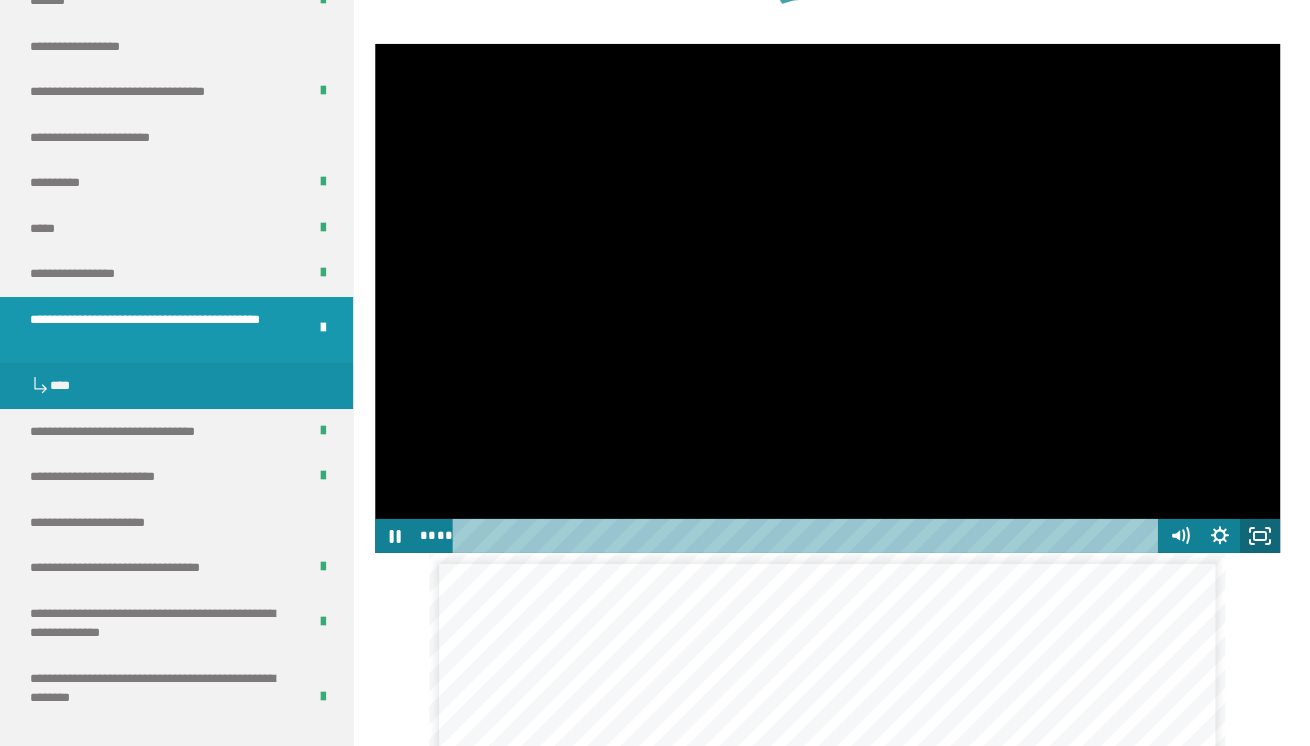 click 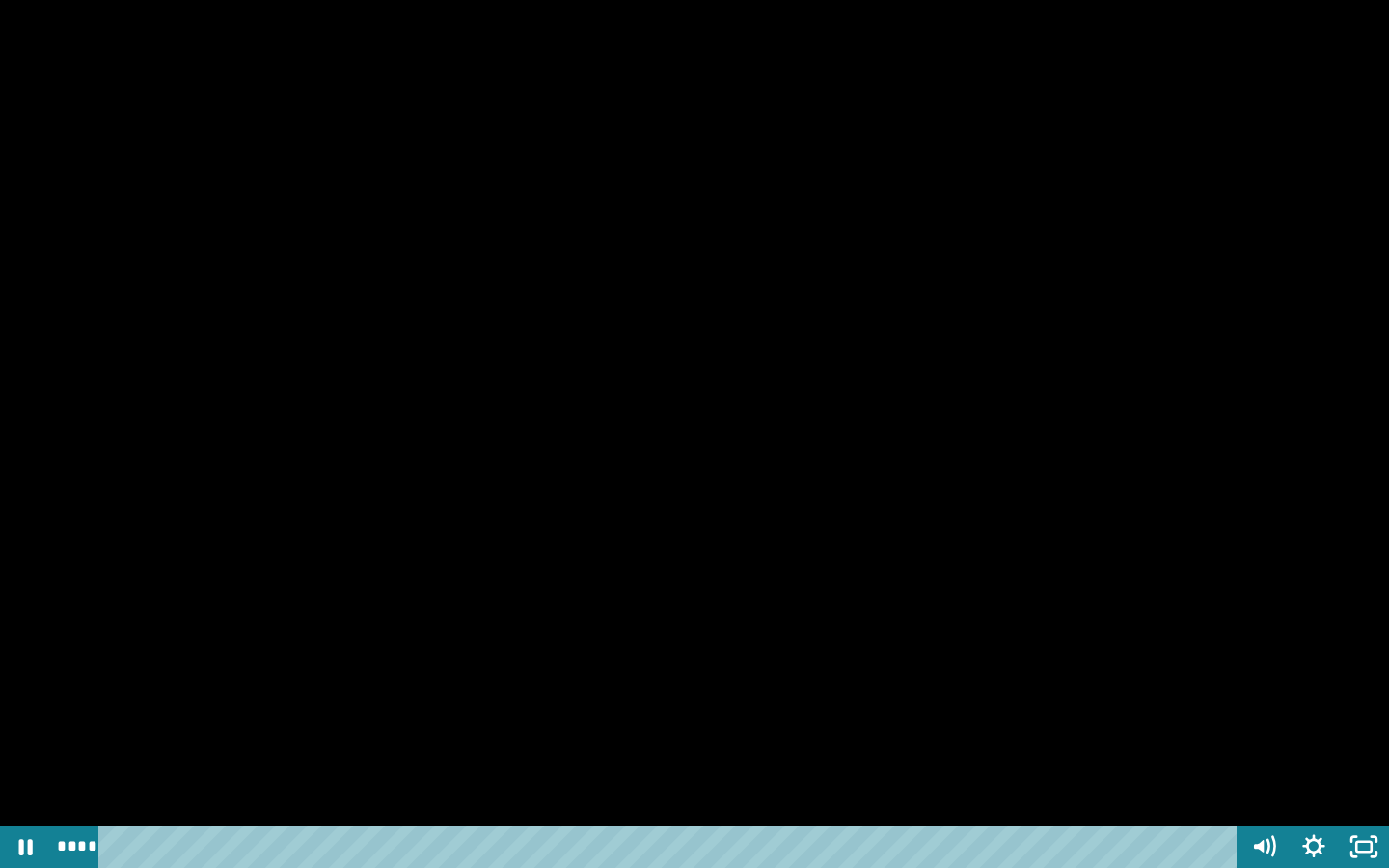 click at bounding box center (694, 434) 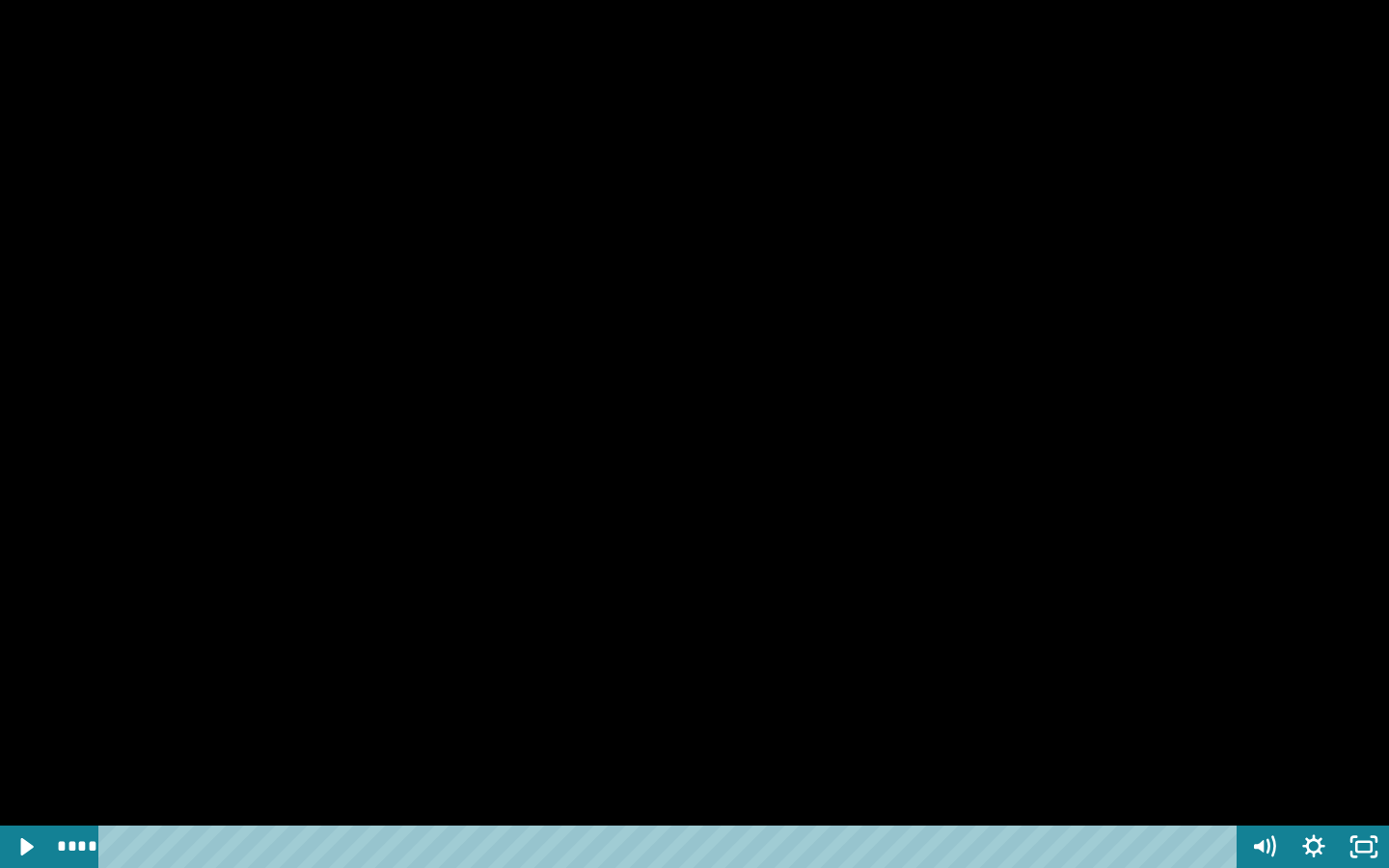 click at bounding box center [694, 434] 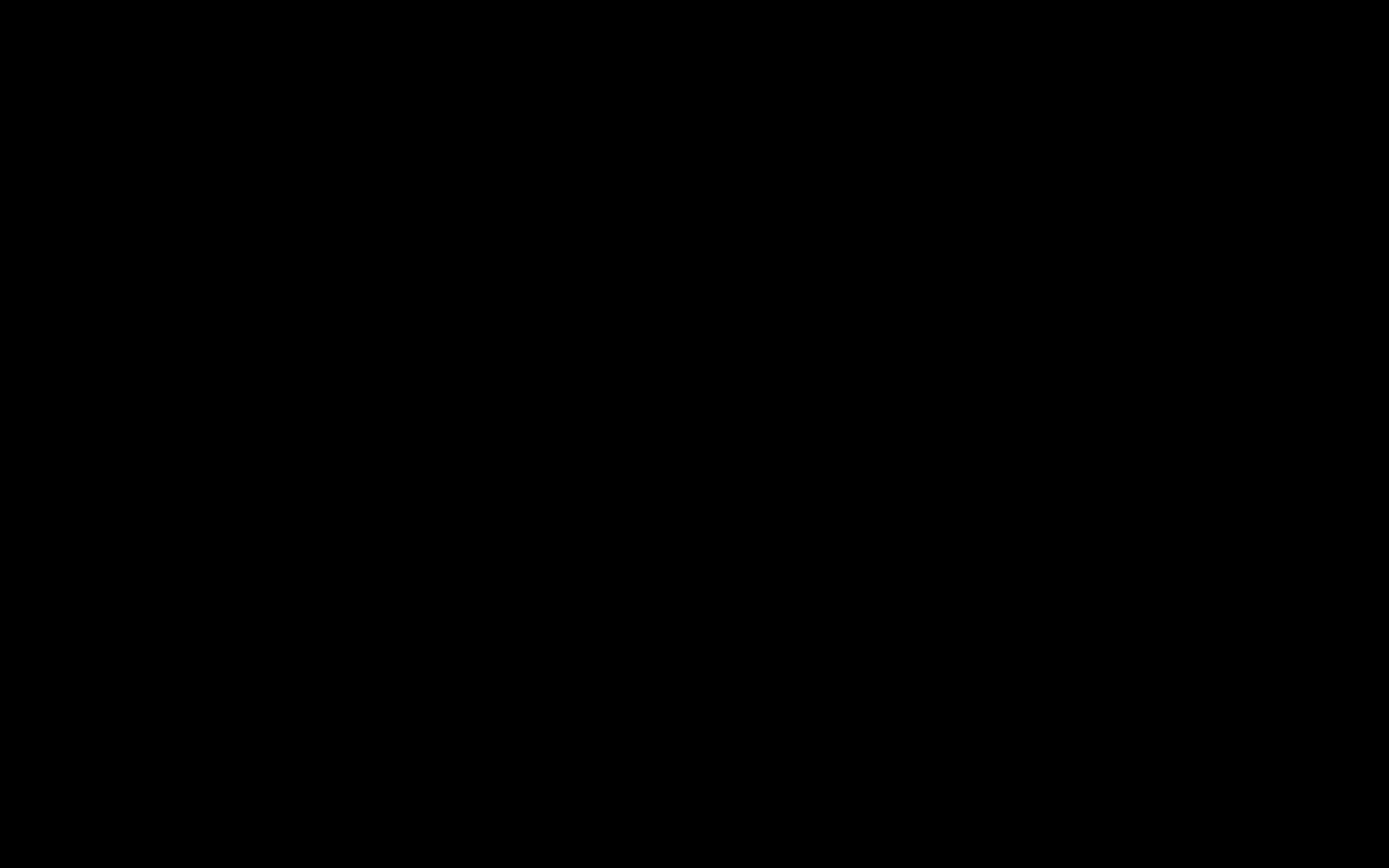 click at bounding box center [694, 434] 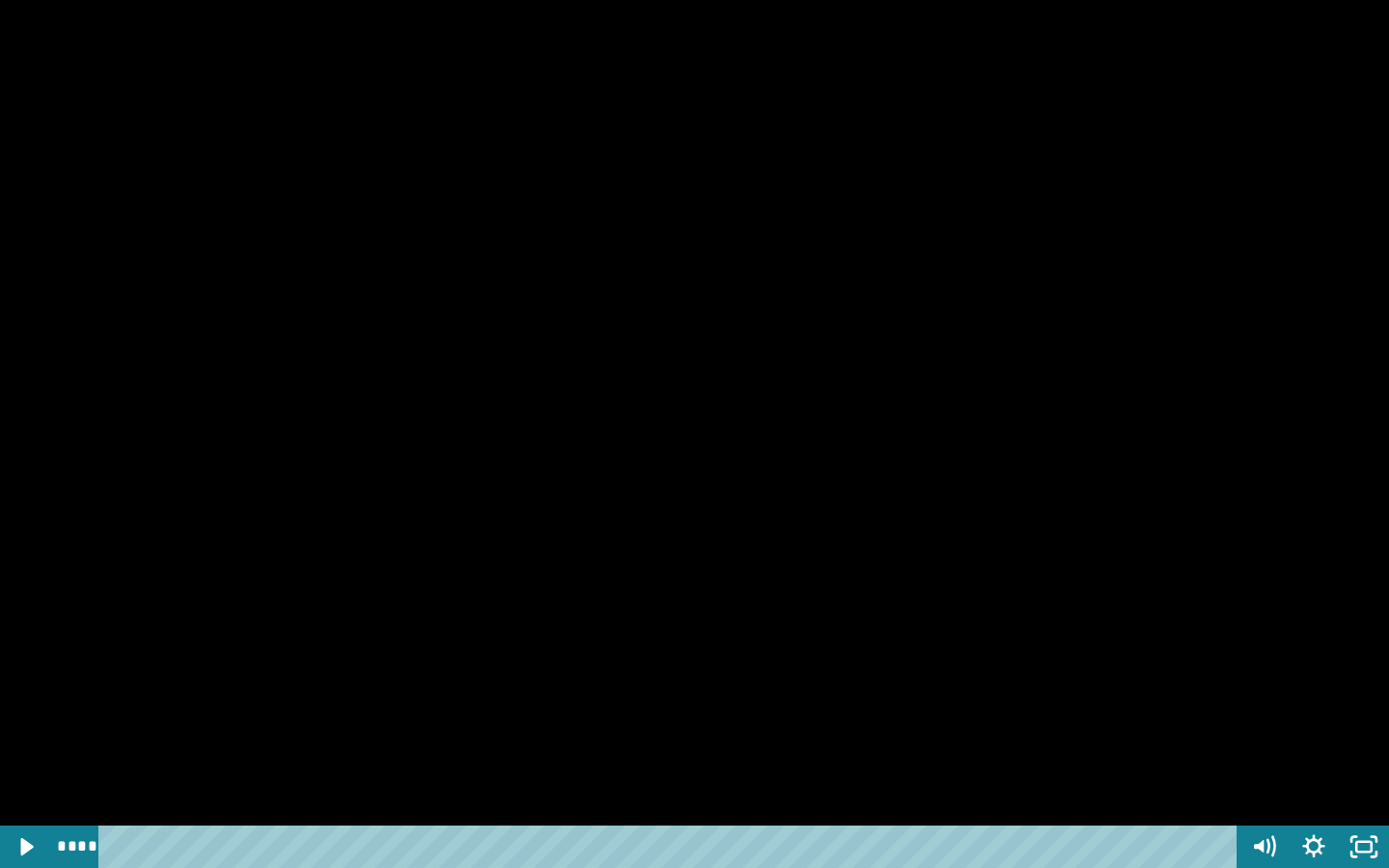 click at bounding box center (694, 434) 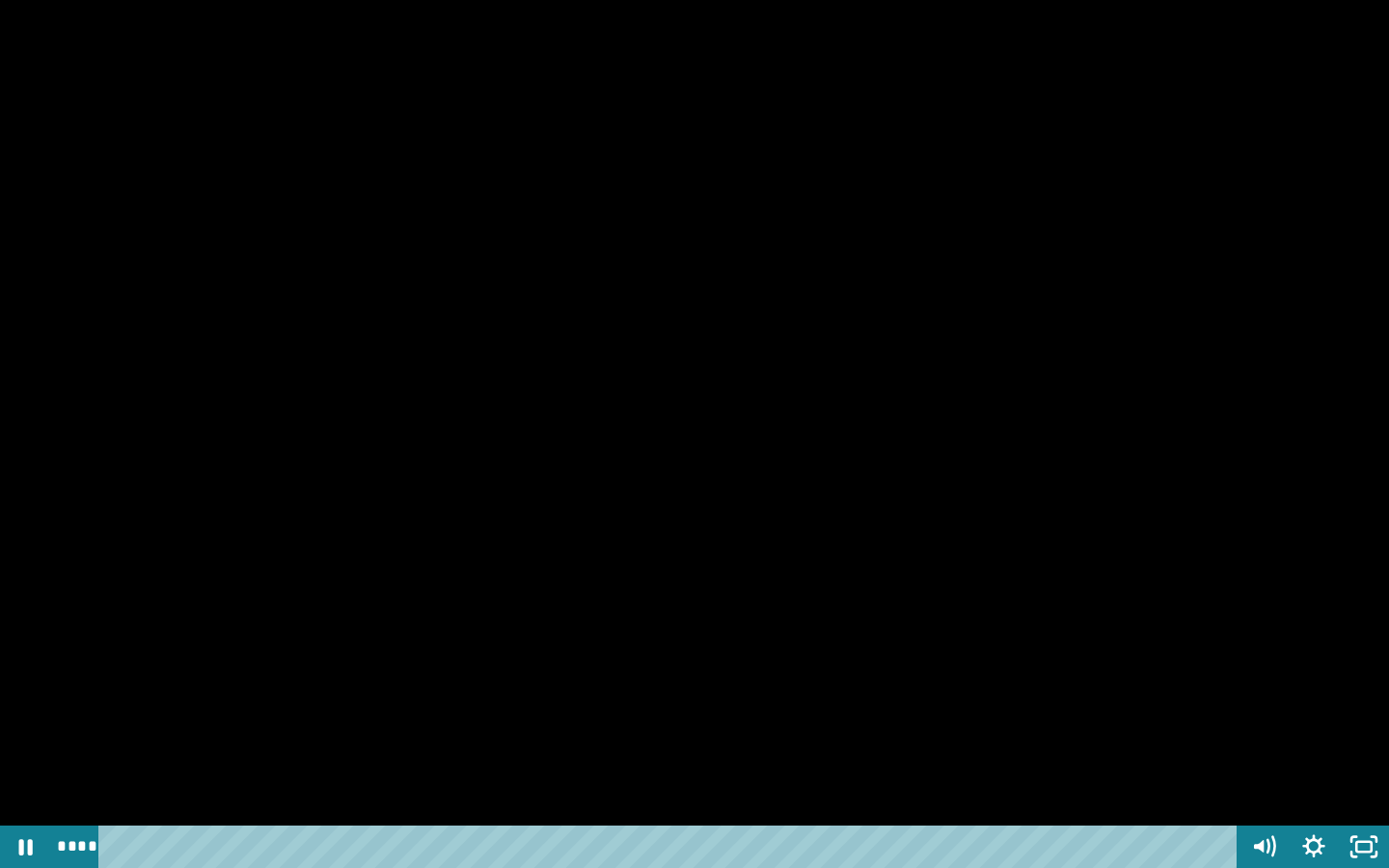 click at bounding box center (694, 434) 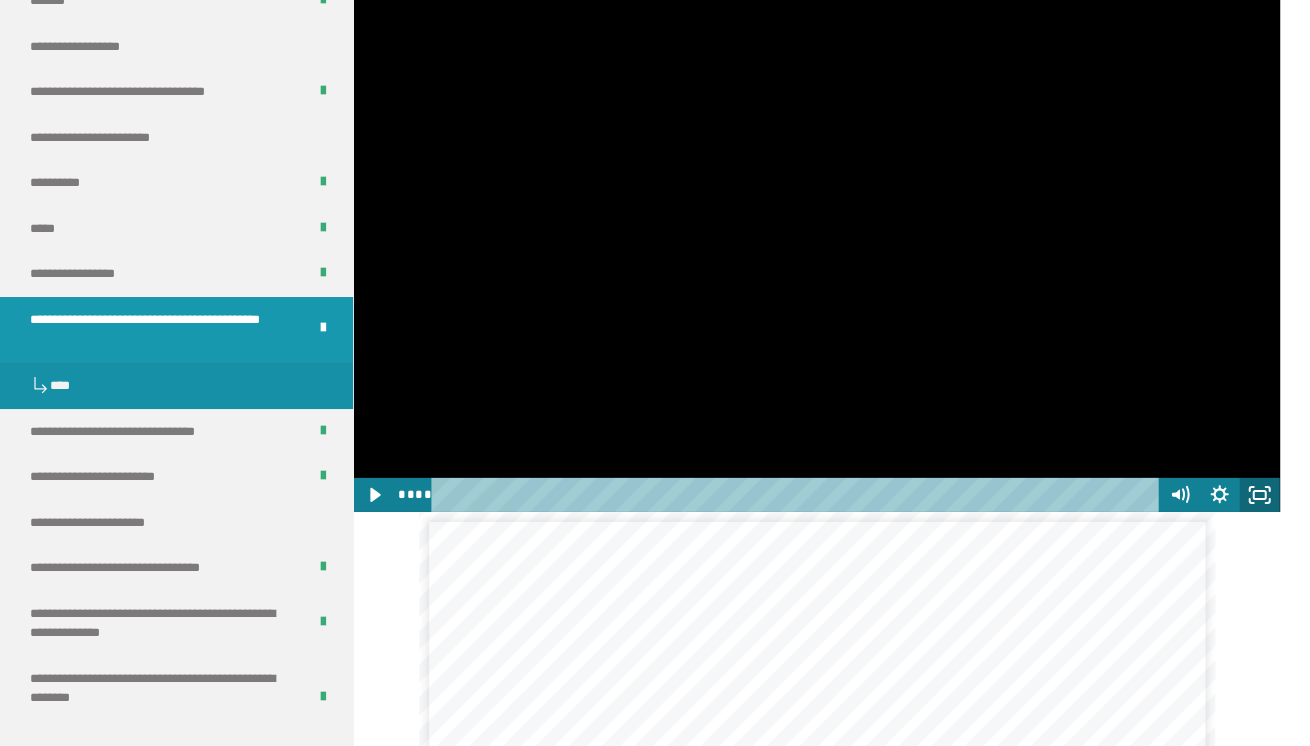 click 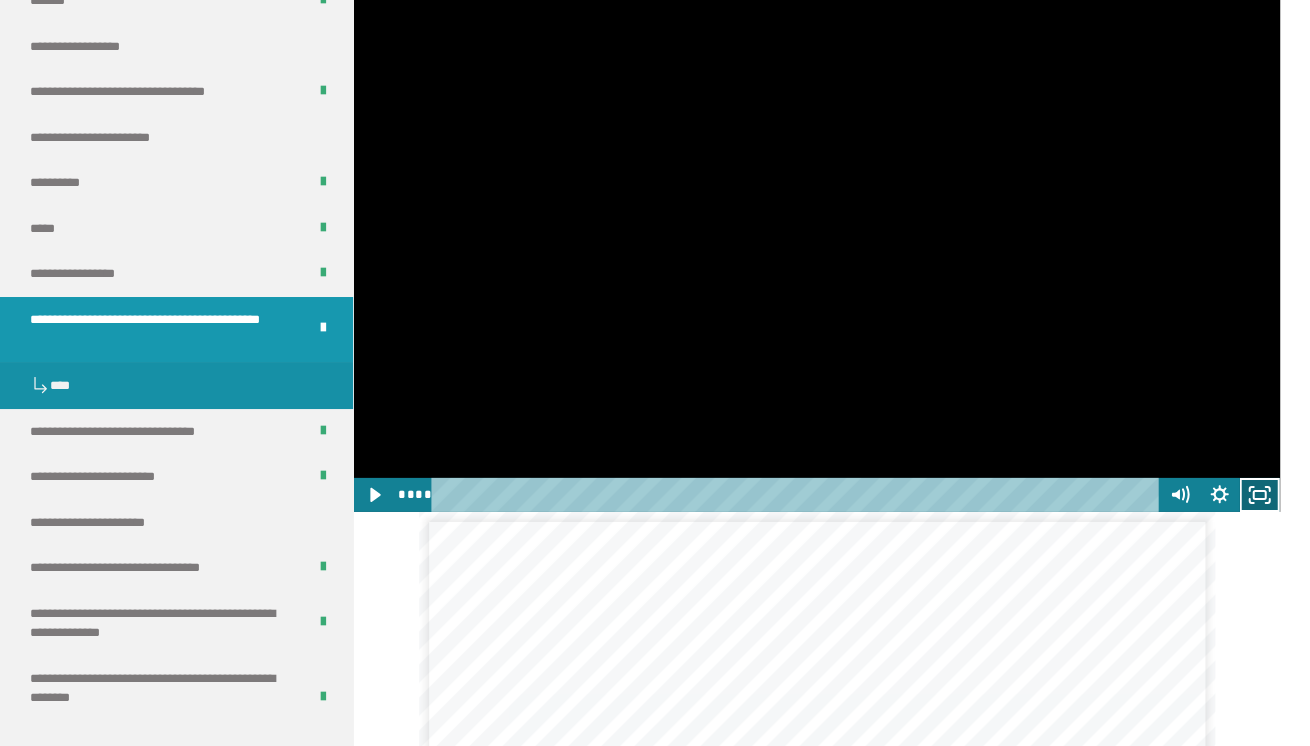 click 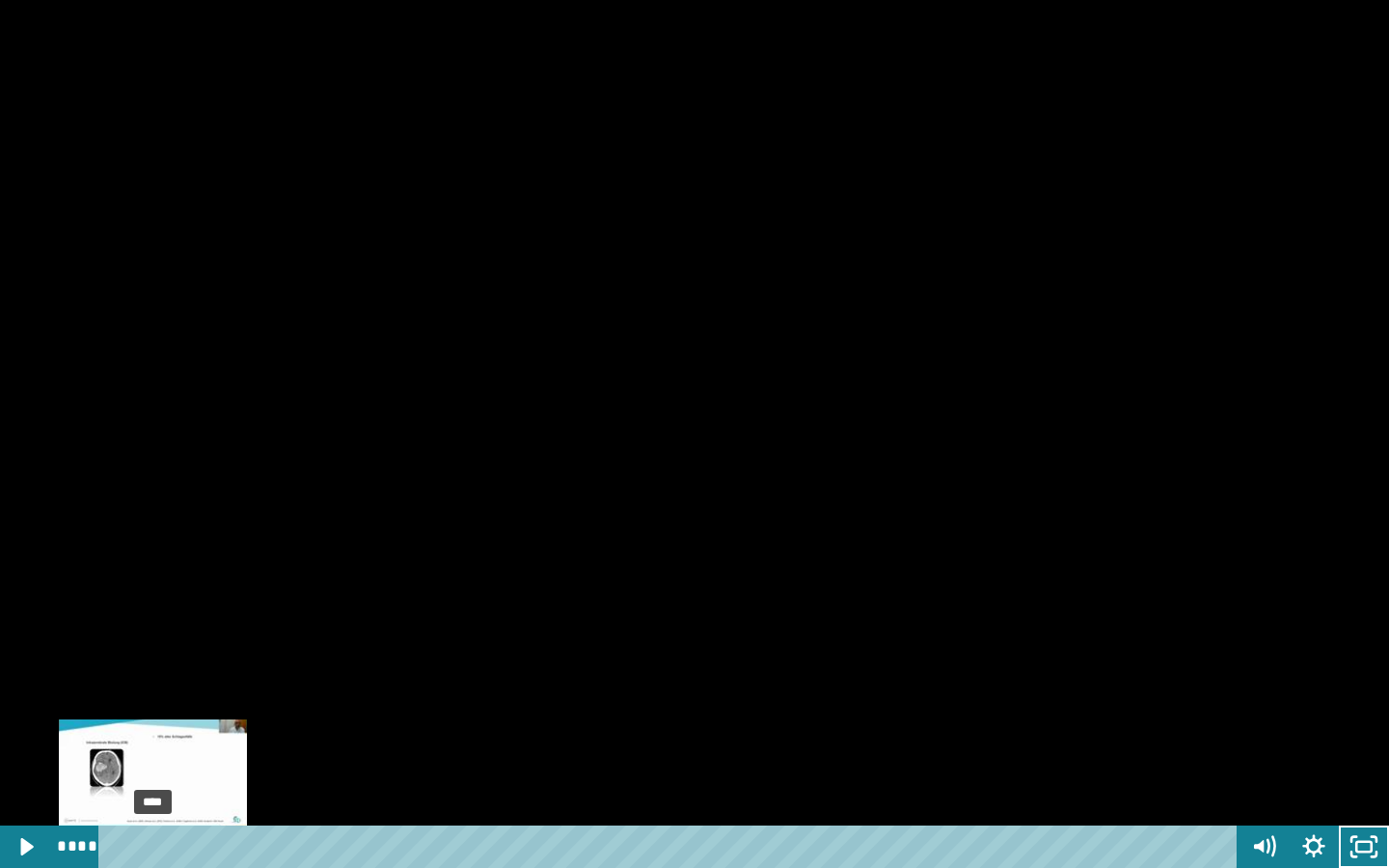 click on "****" at bounding box center (671, 847) 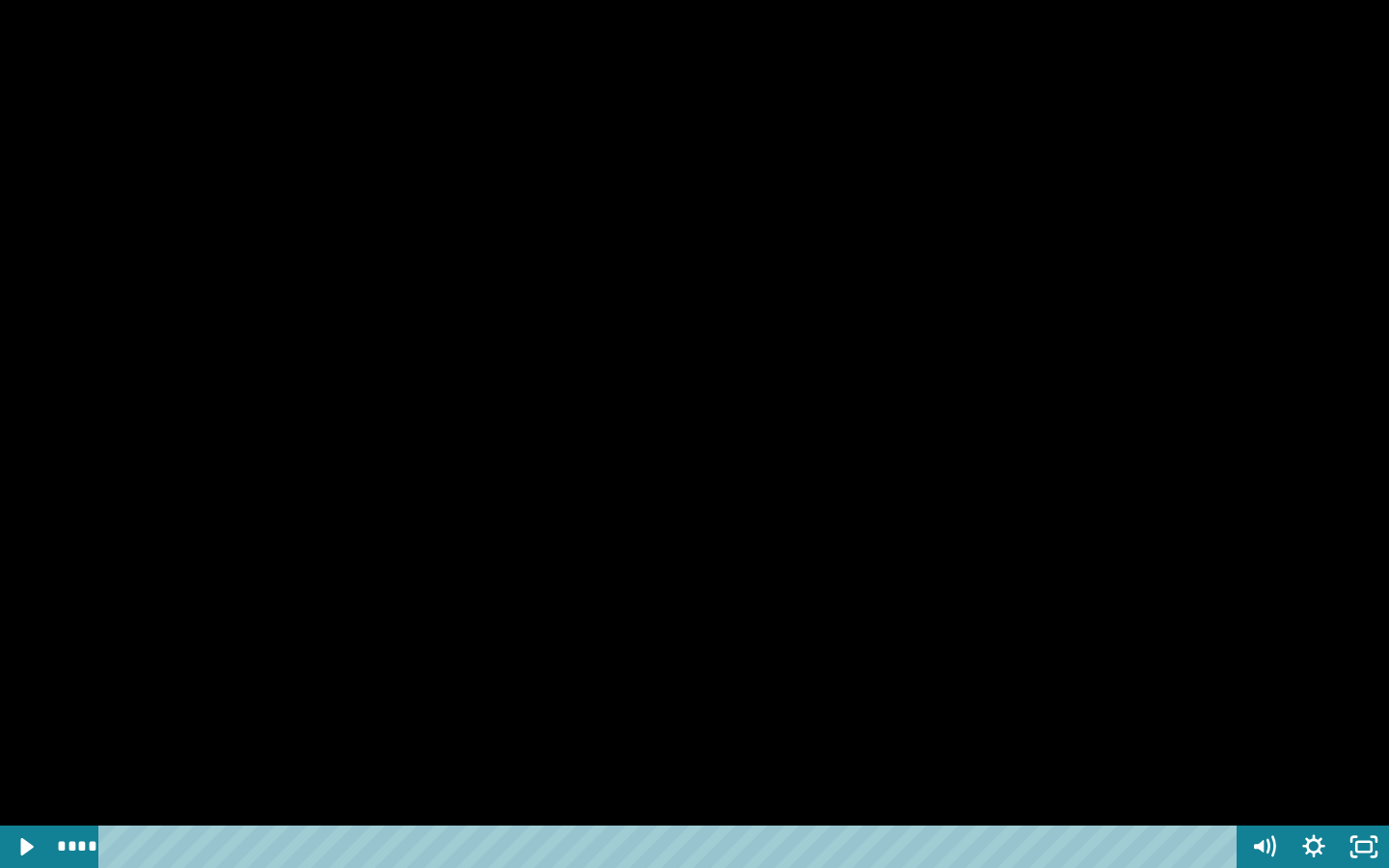 click at bounding box center (694, 434) 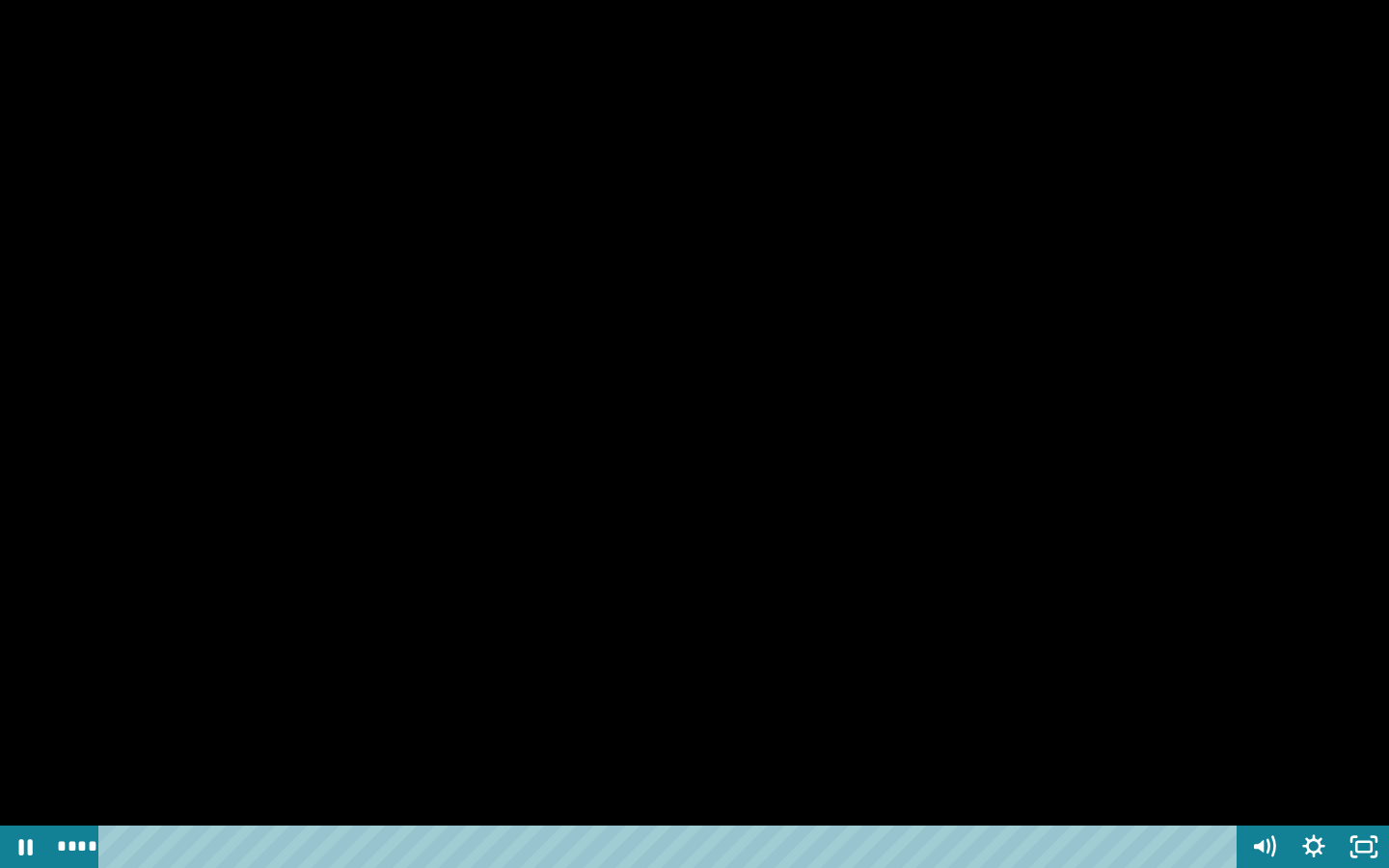 click at bounding box center (694, 434) 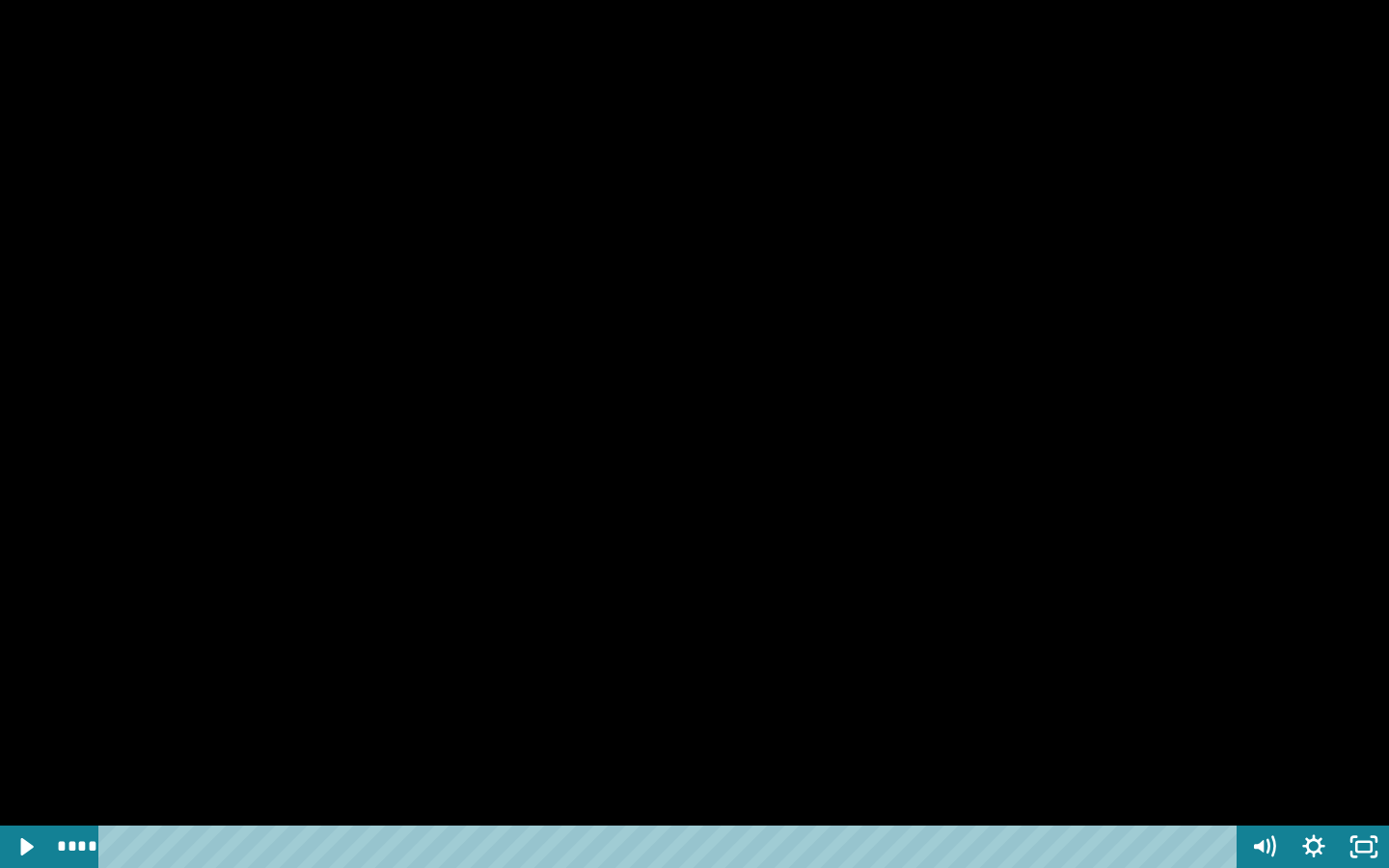 click at bounding box center (694, 434) 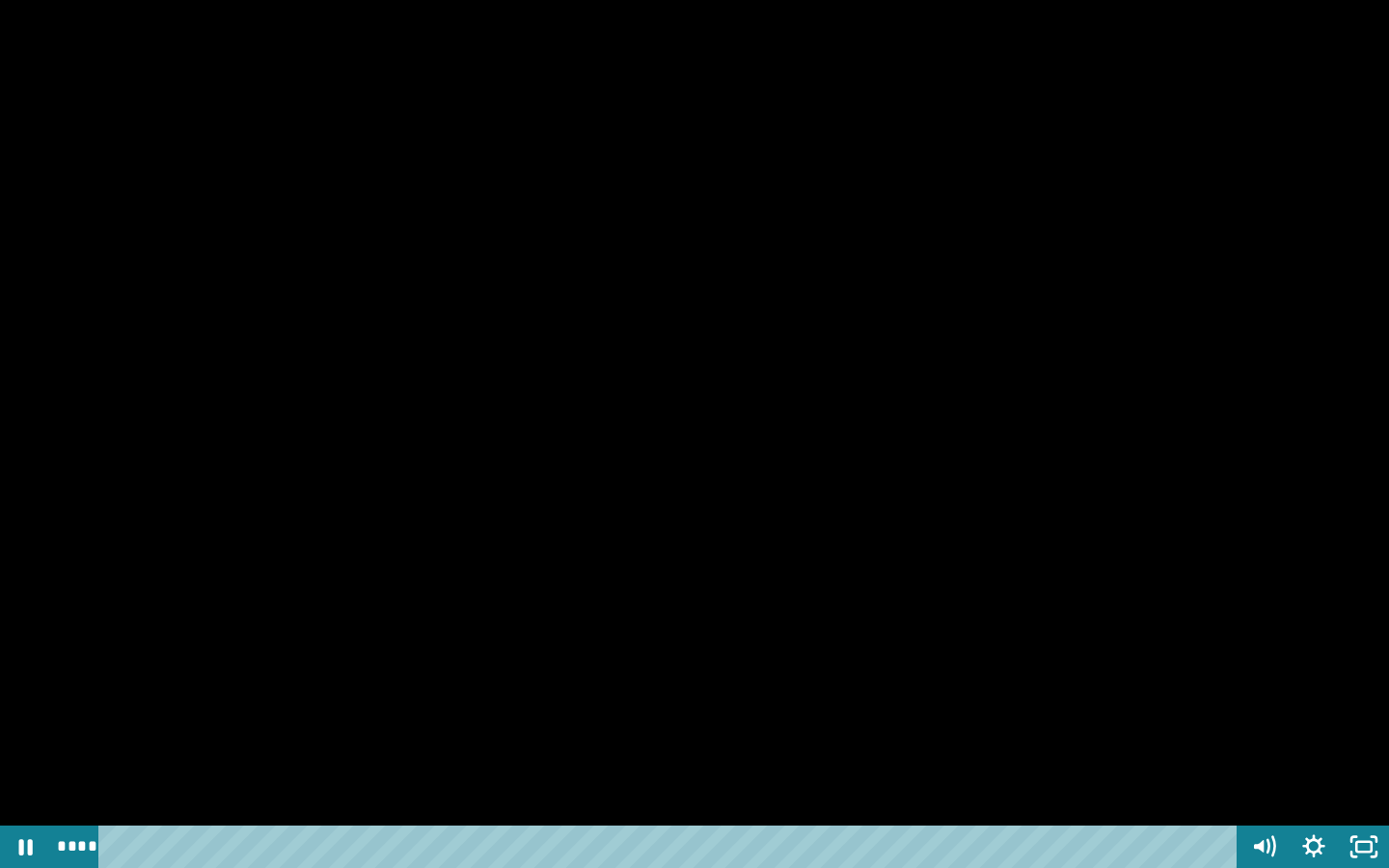 click at bounding box center (694, 434) 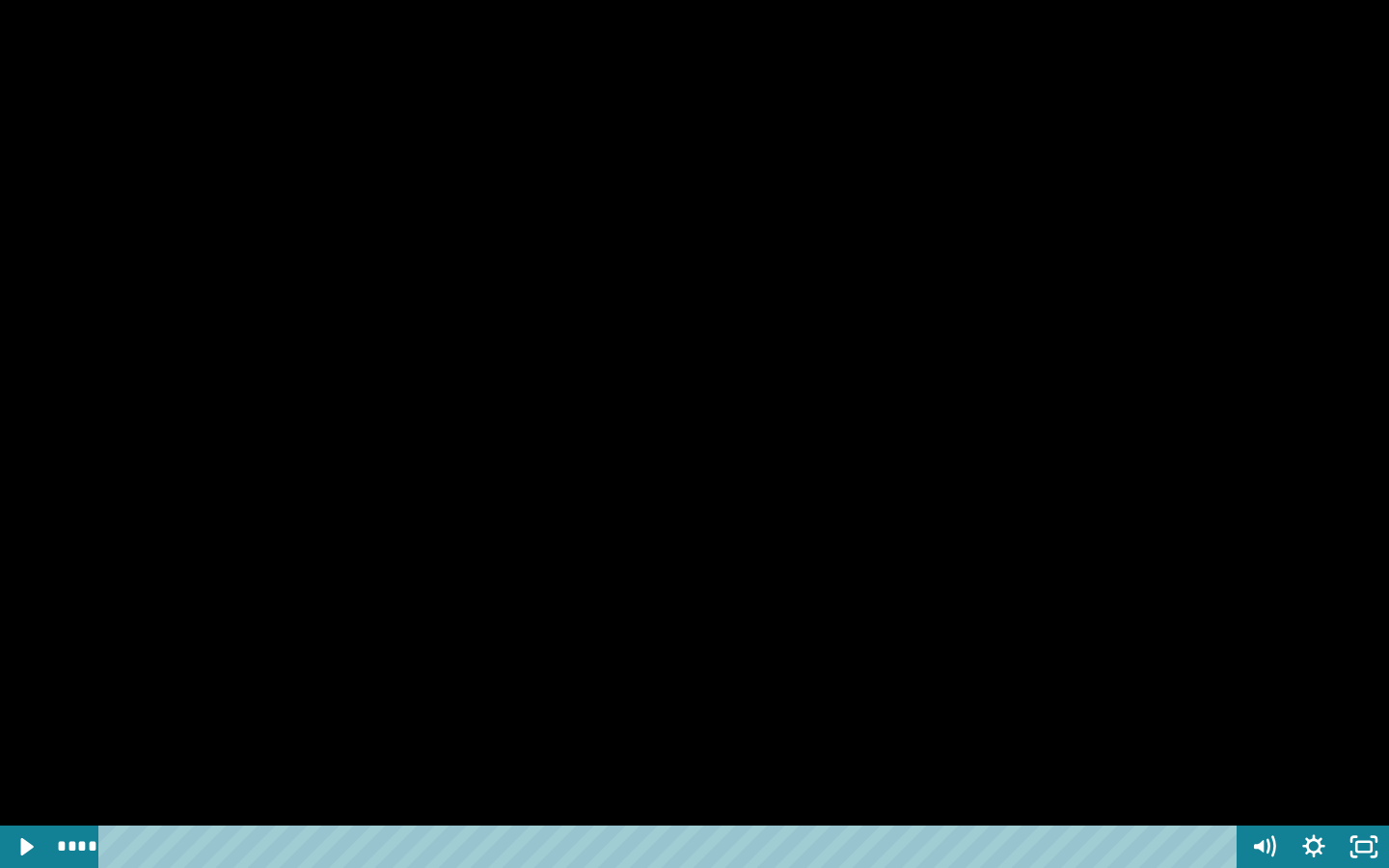 click at bounding box center [694, 434] 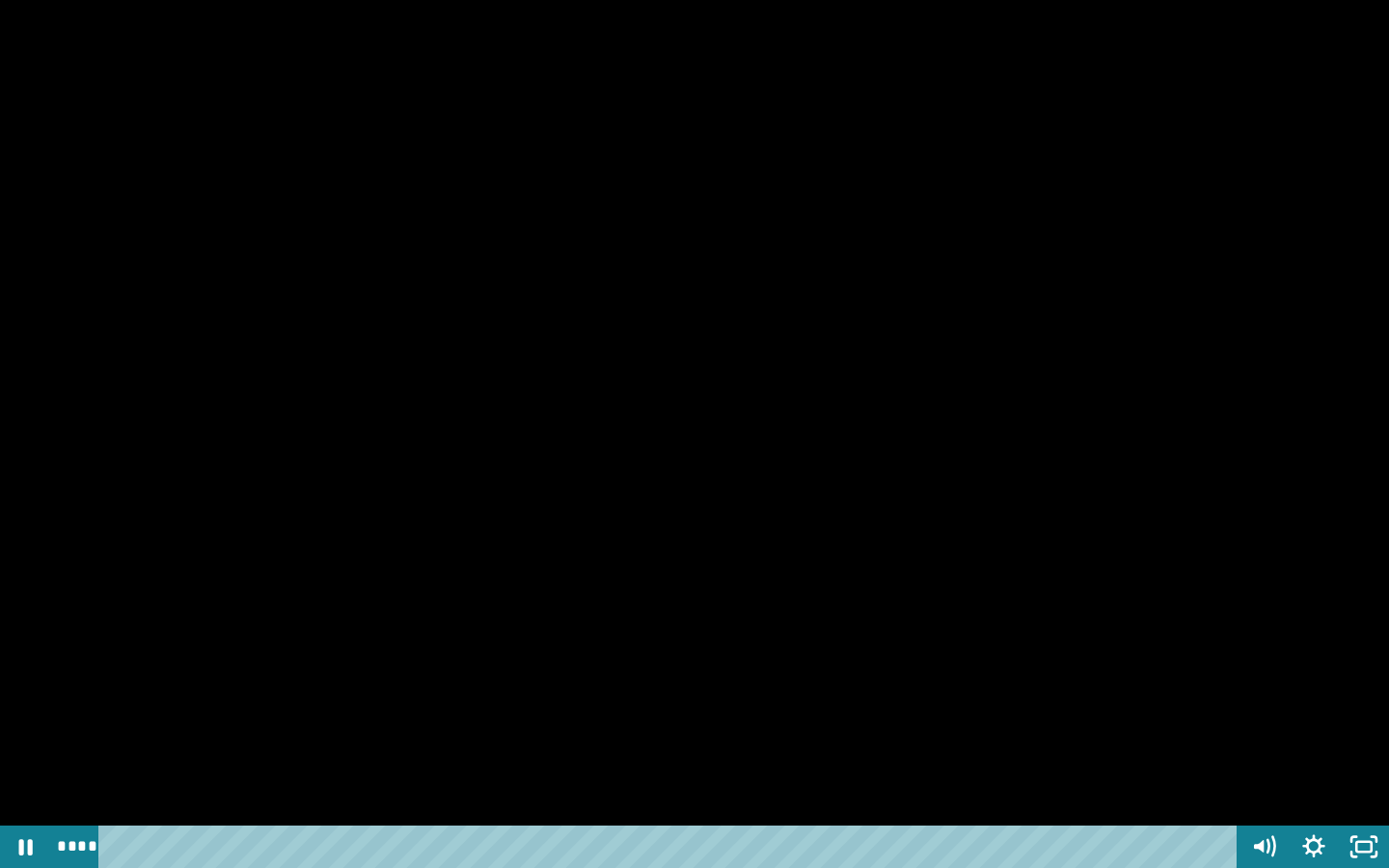 click at bounding box center [694, 434] 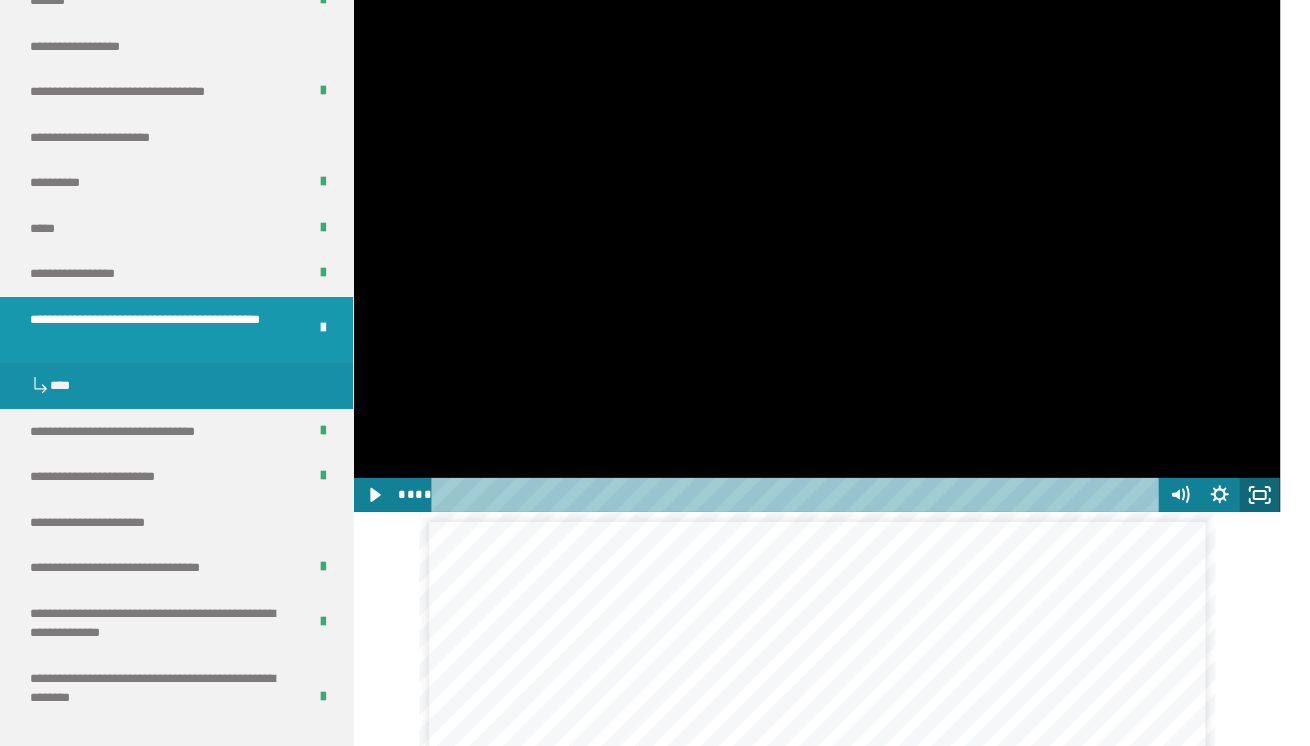 click 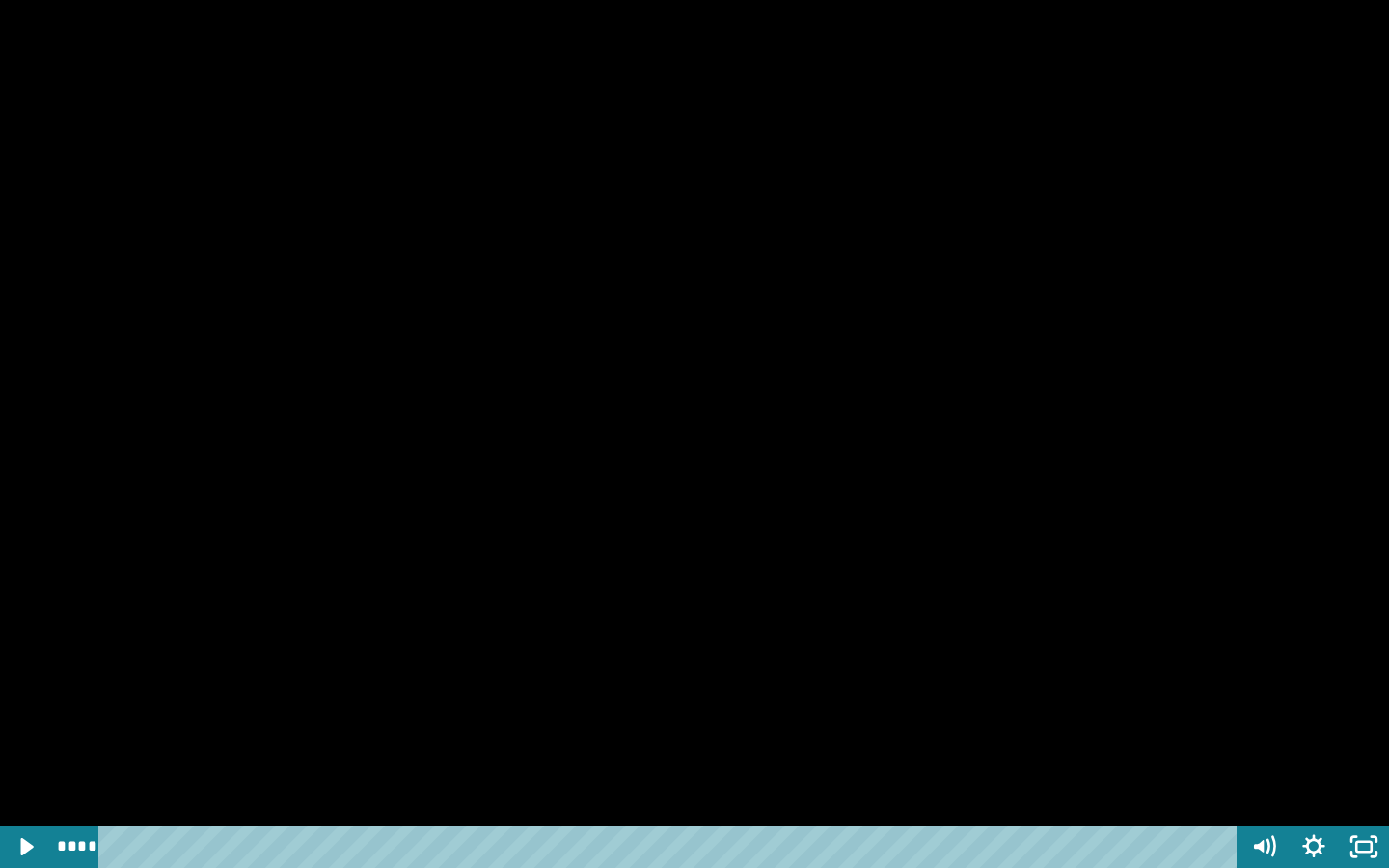 click at bounding box center [694, 434] 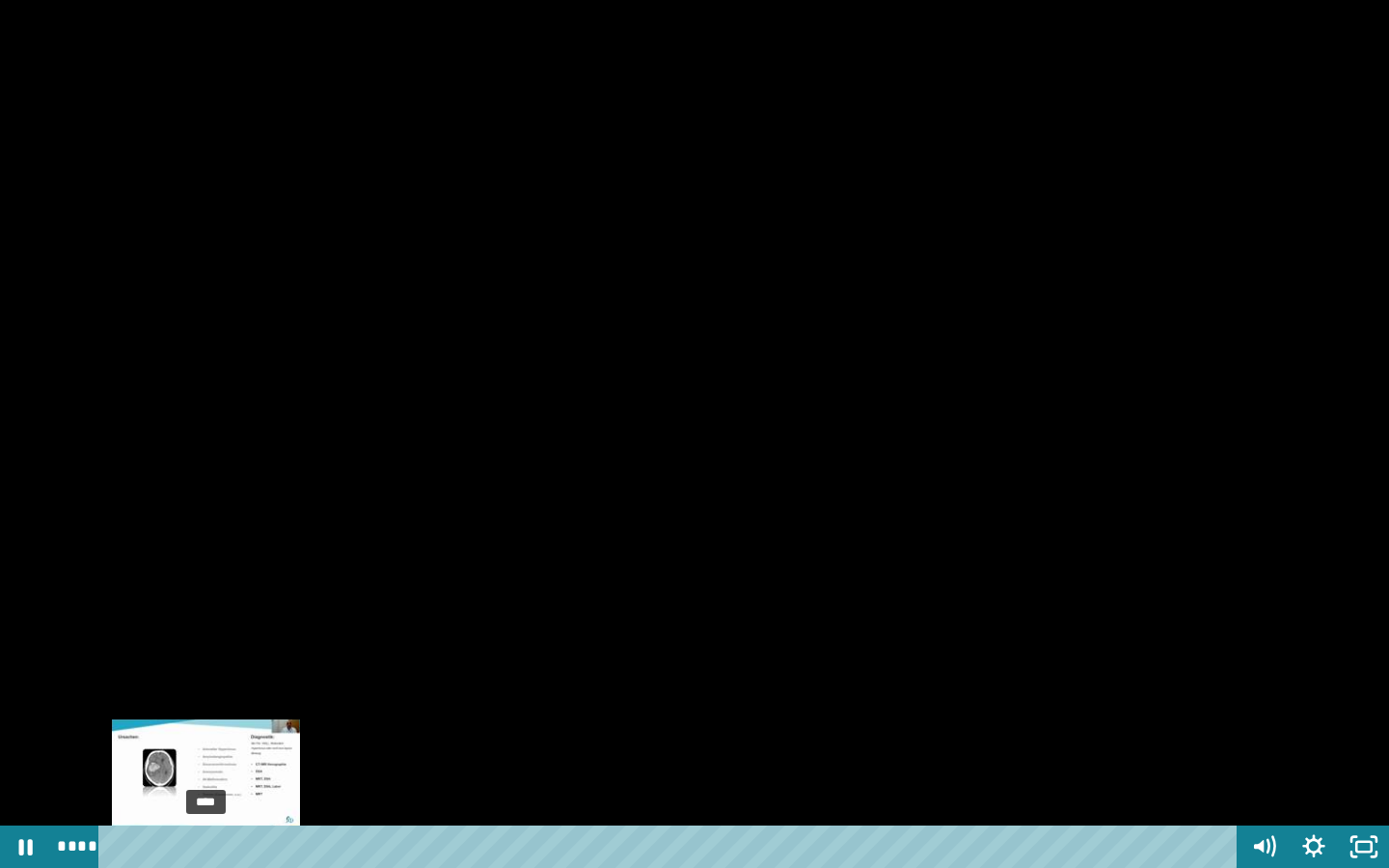 click on "****" at bounding box center (671, 847) 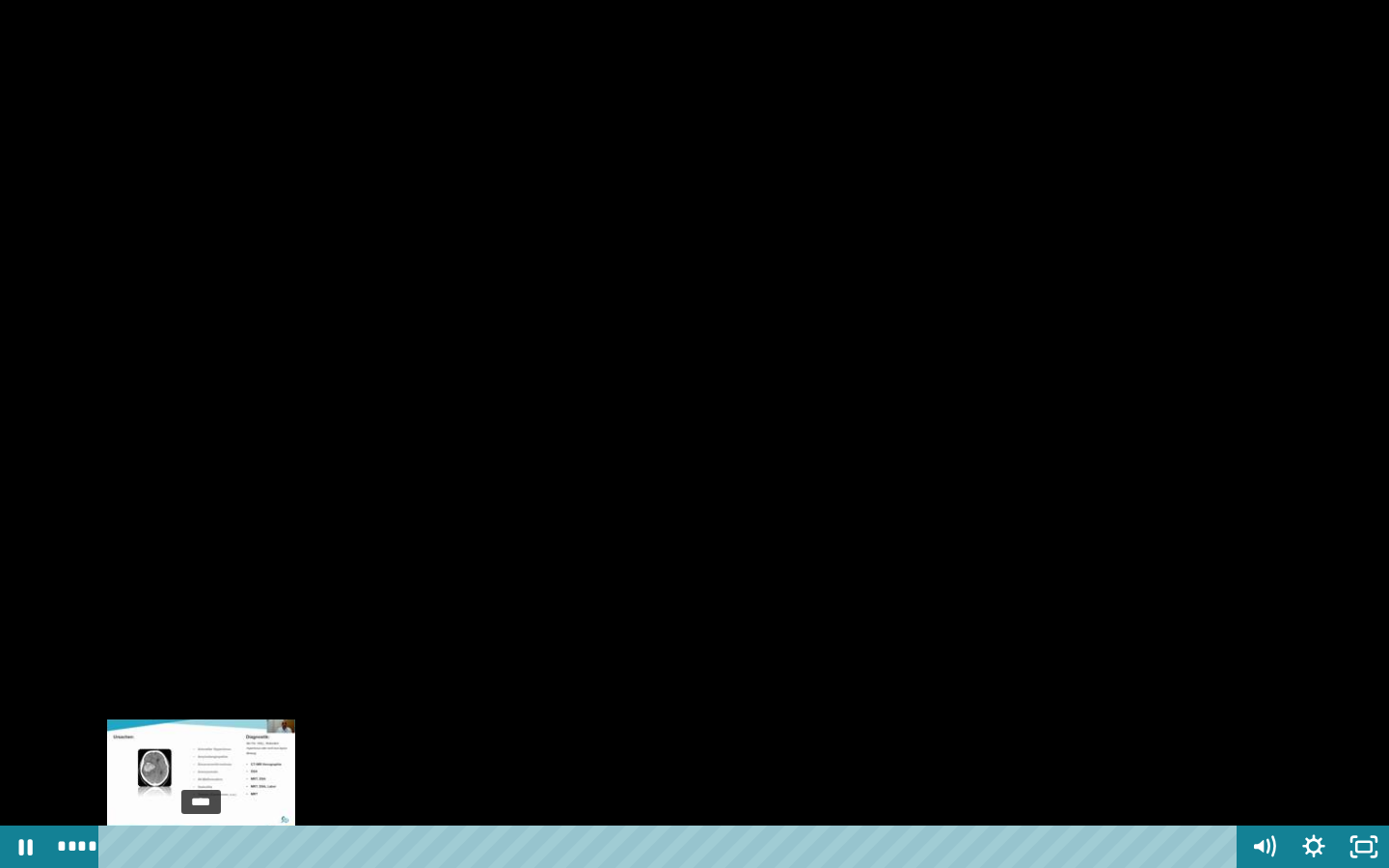 click at bounding box center (201, 847) 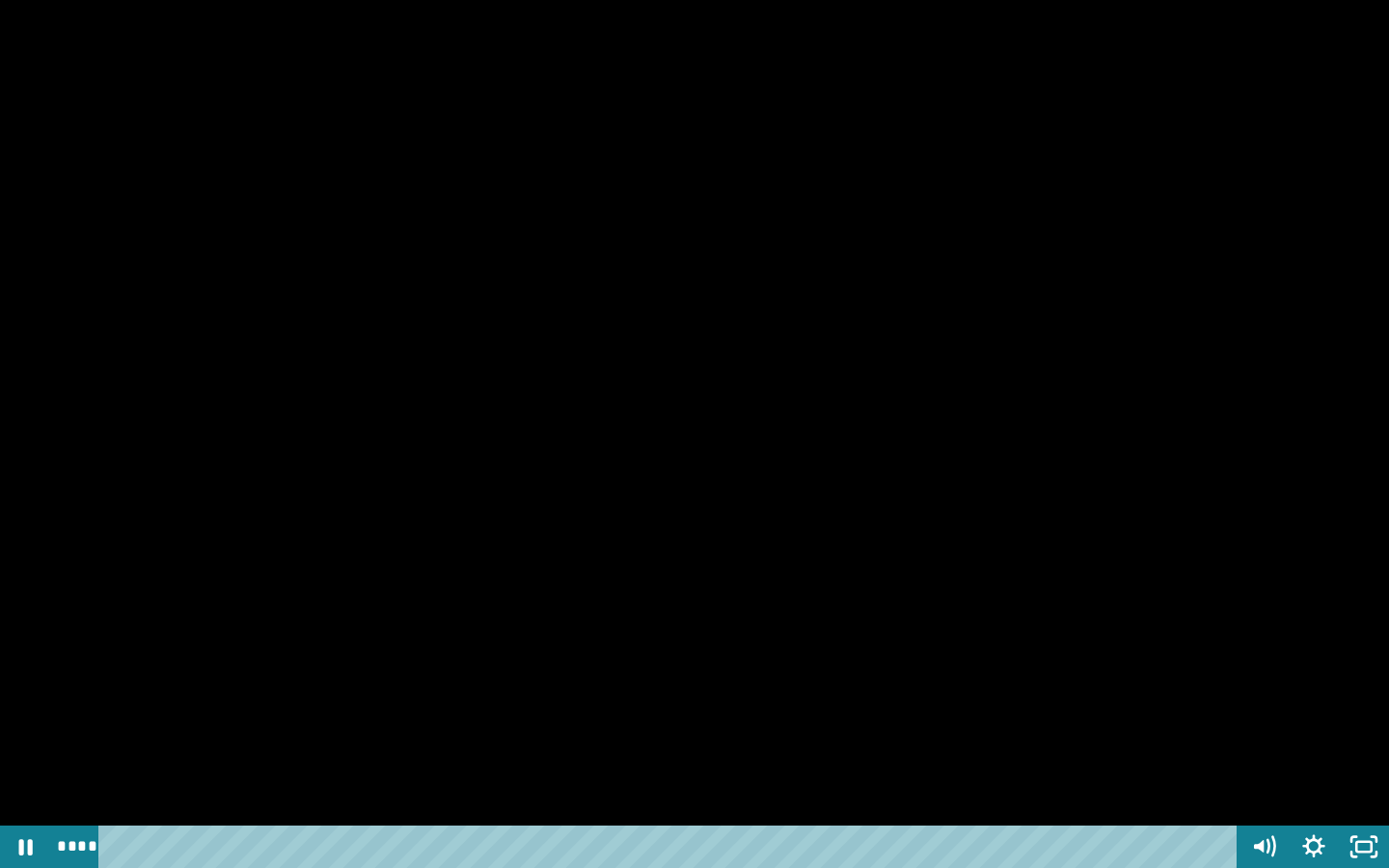 click at bounding box center (694, 434) 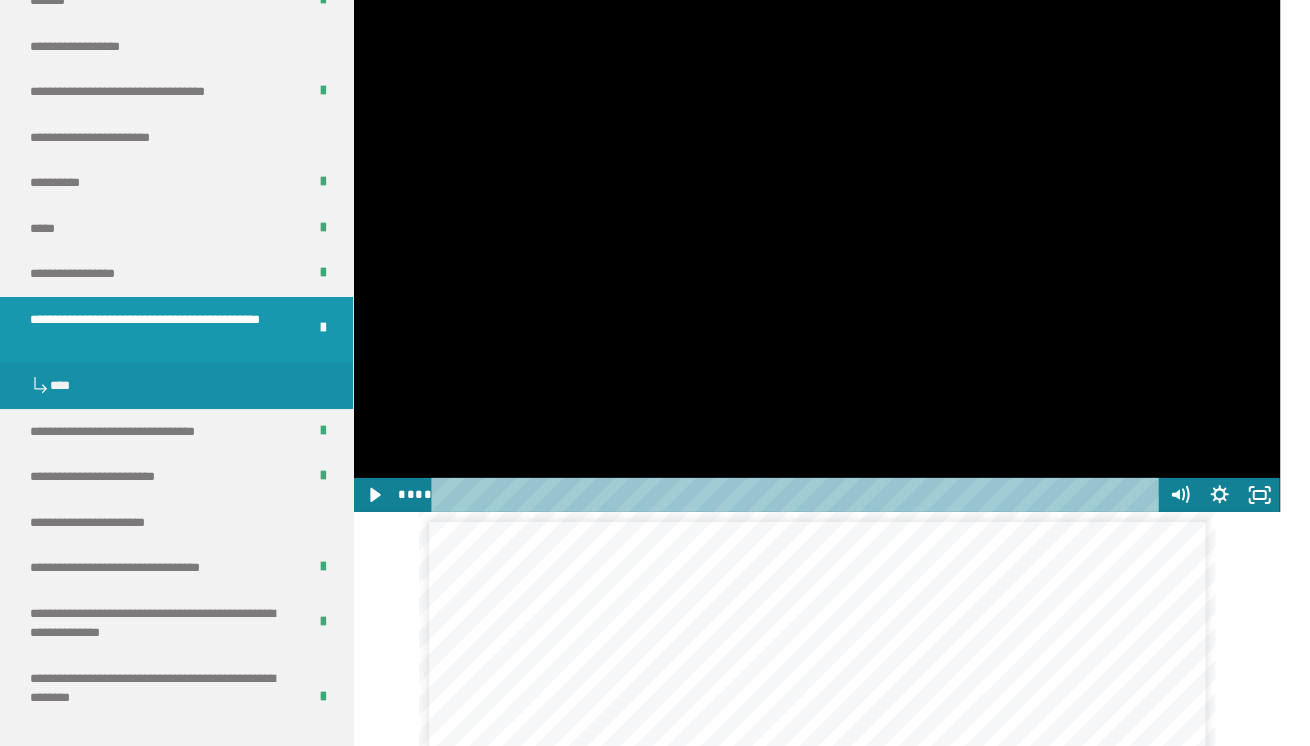 click at bounding box center [816, 250] 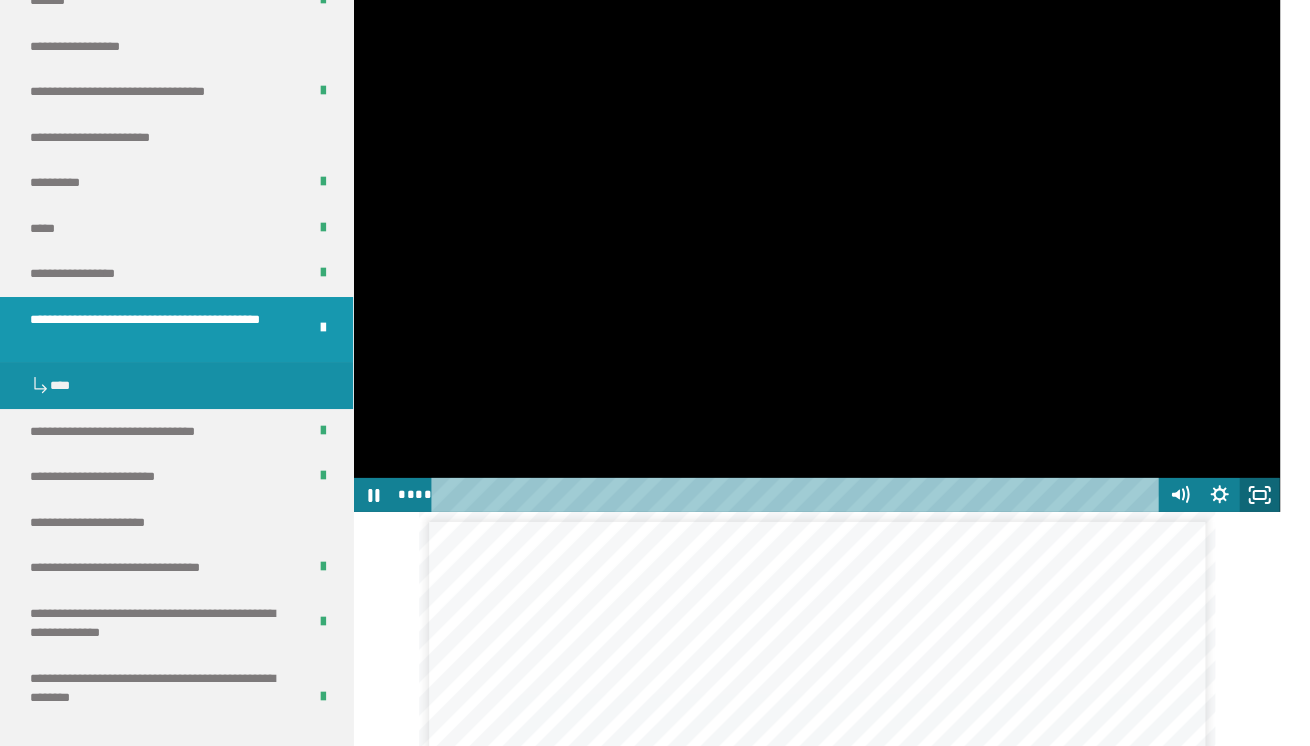 click 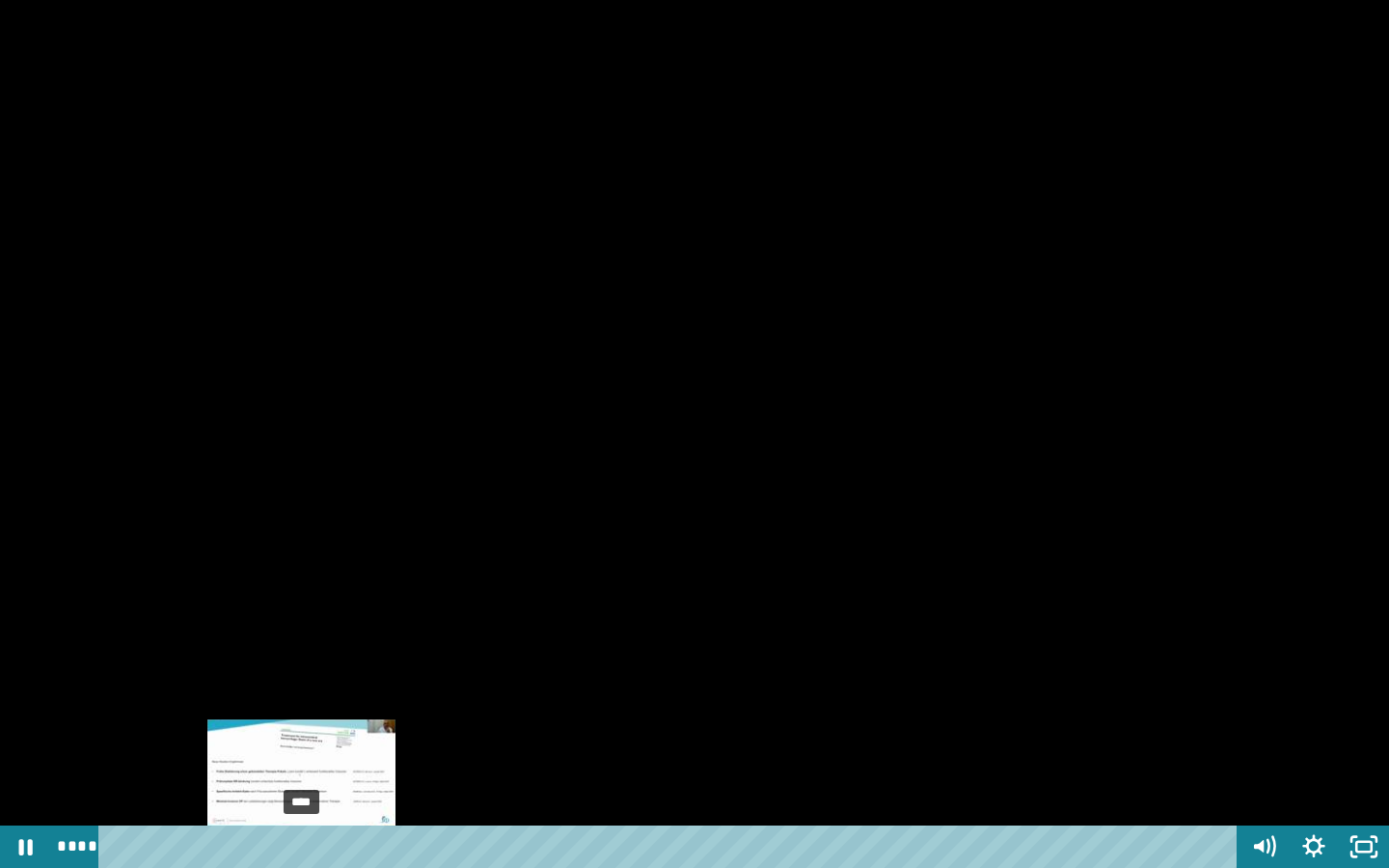 click on "****" at bounding box center (671, 847) 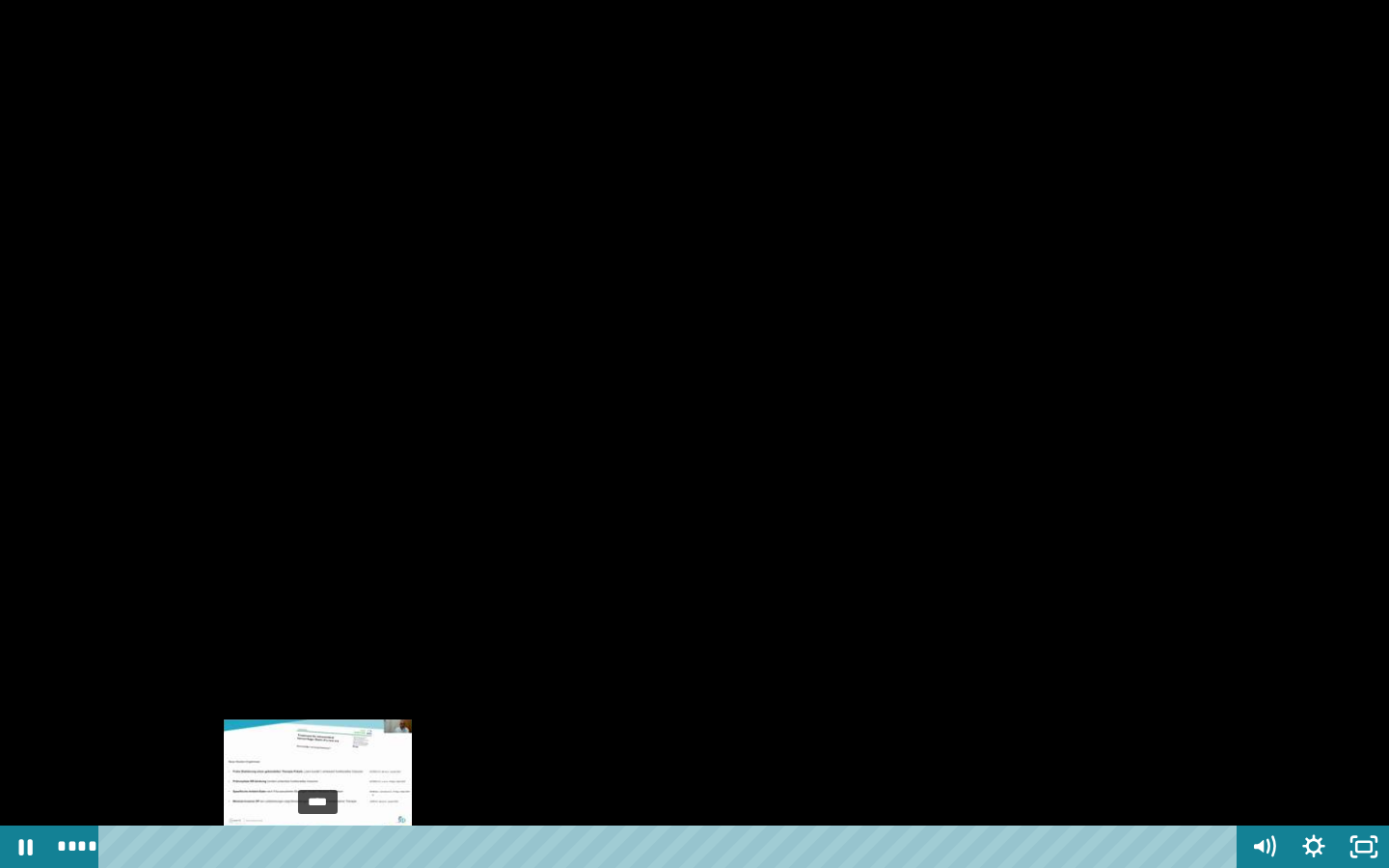 click on "****" at bounding box center [671, 847] 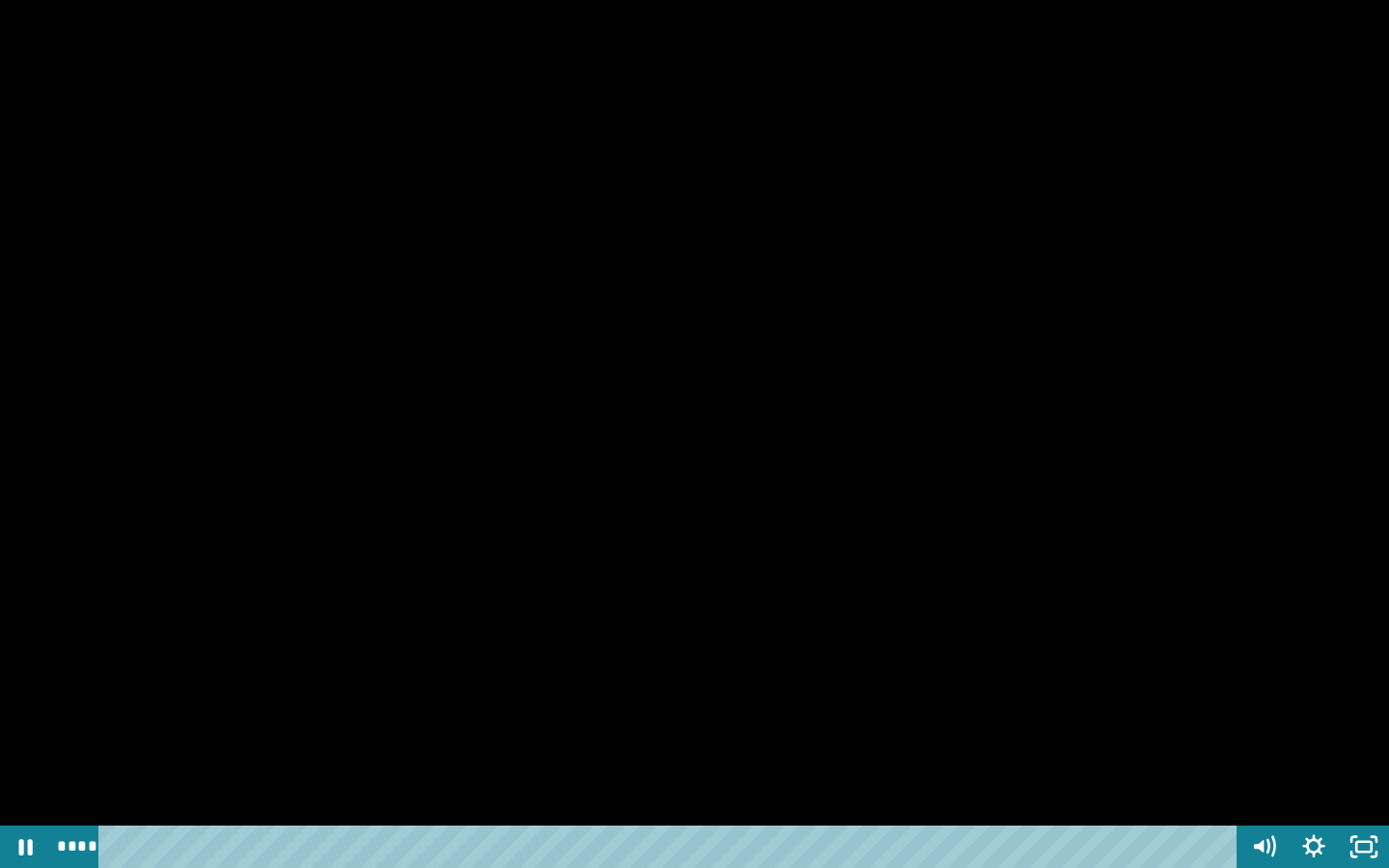 click at bounding box center [694, 434] 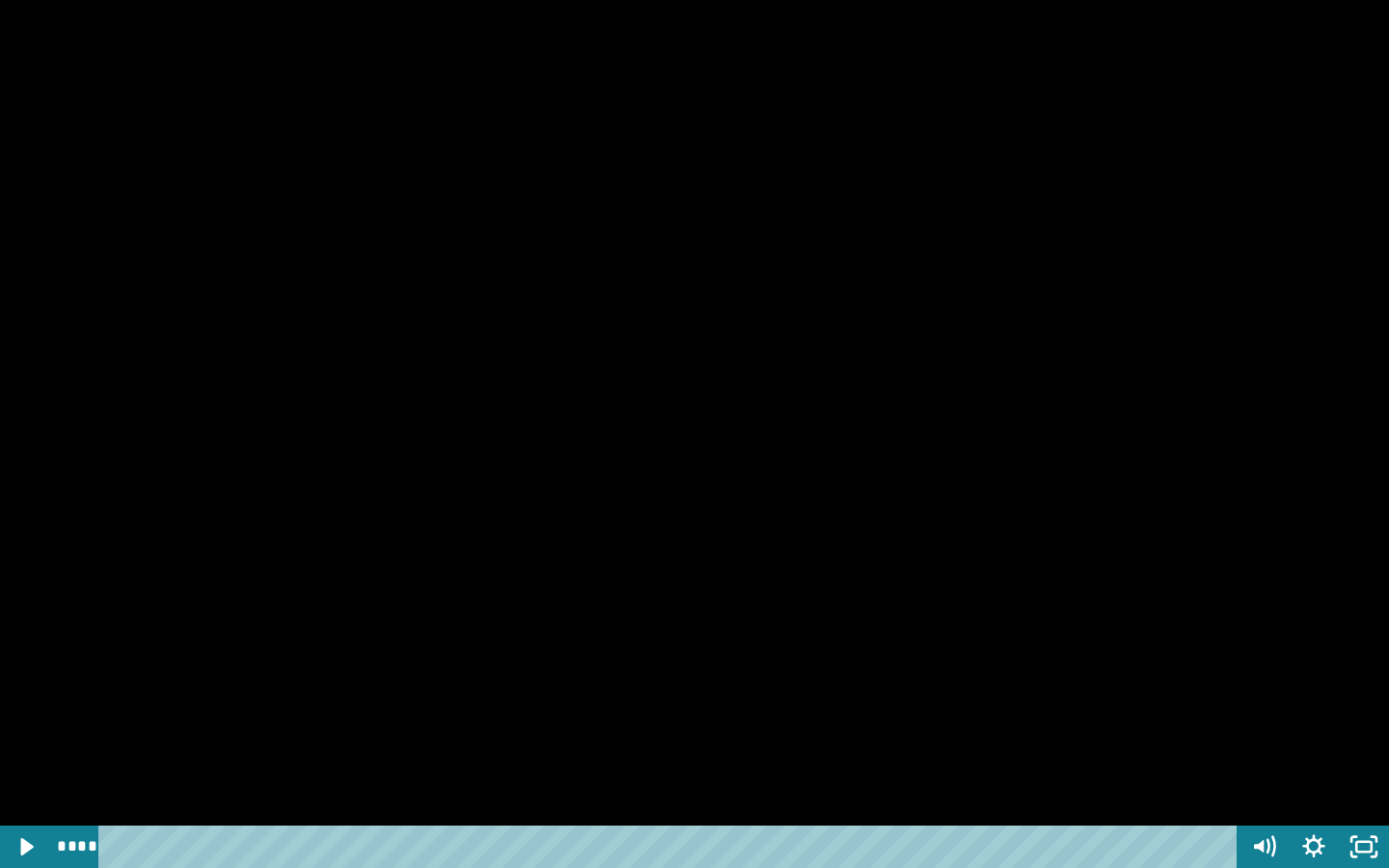 click at bounding box center (694, 434) 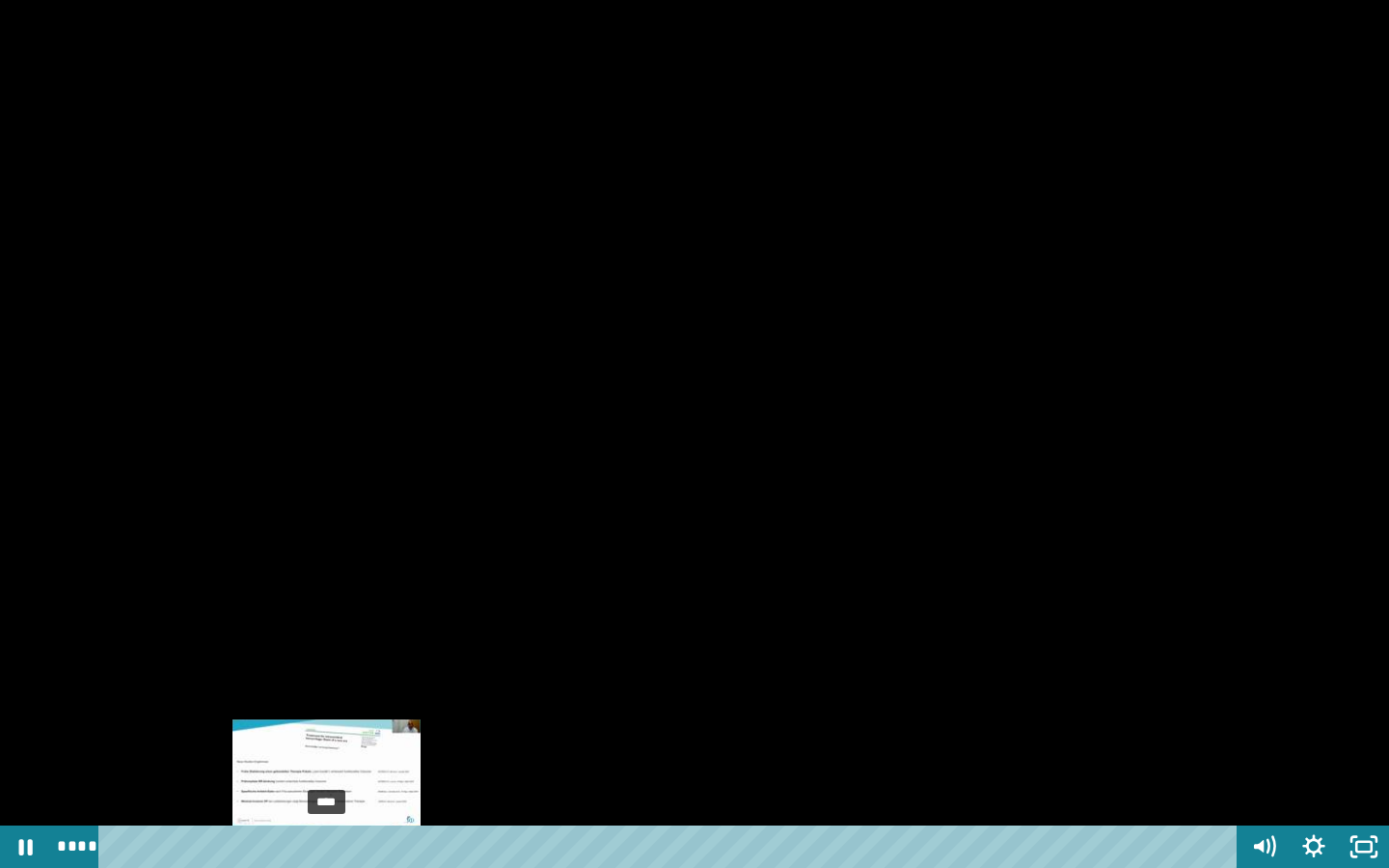 click on "****" at bounding box center (671, 847) 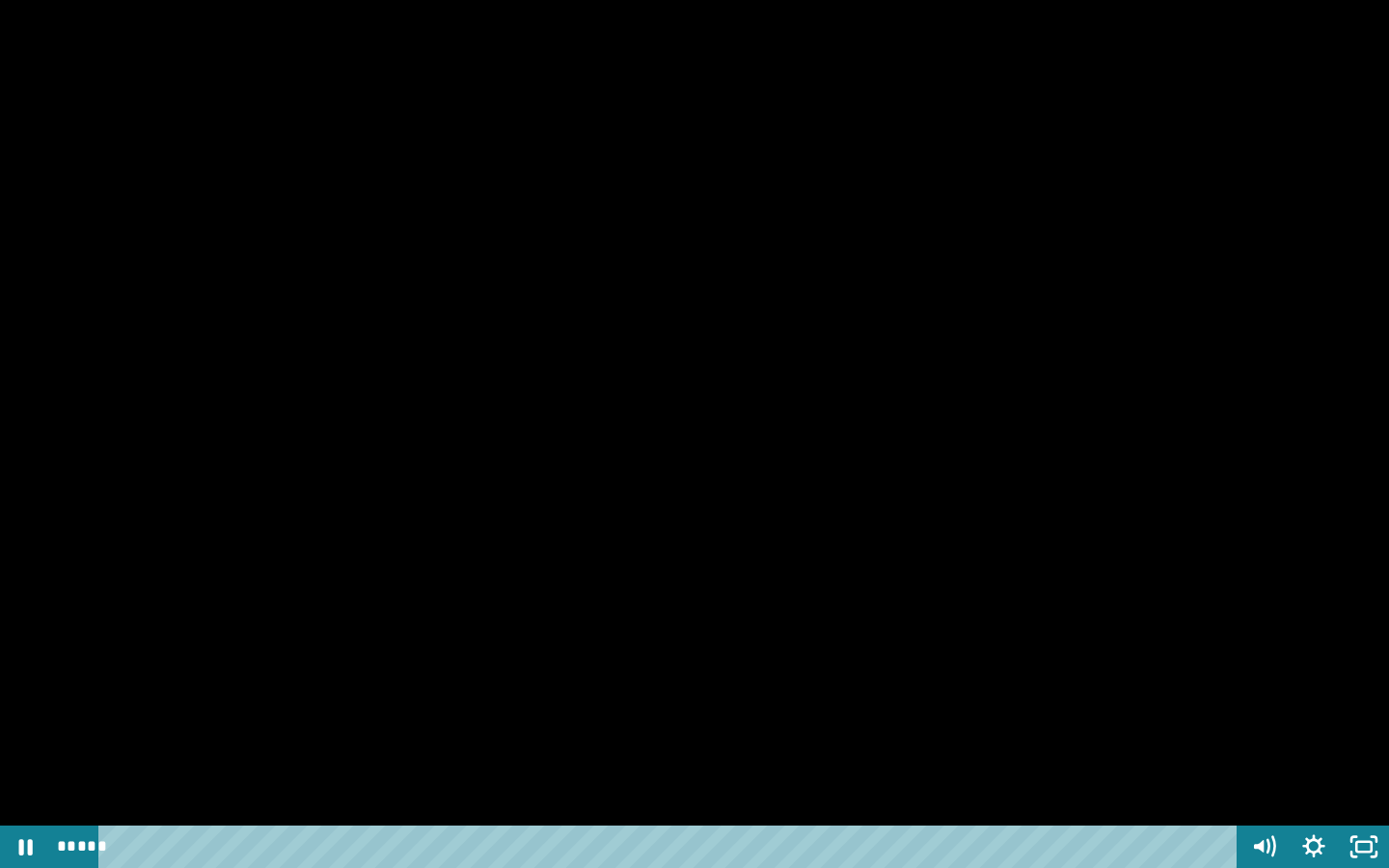 click at bounding box center [694, 434] 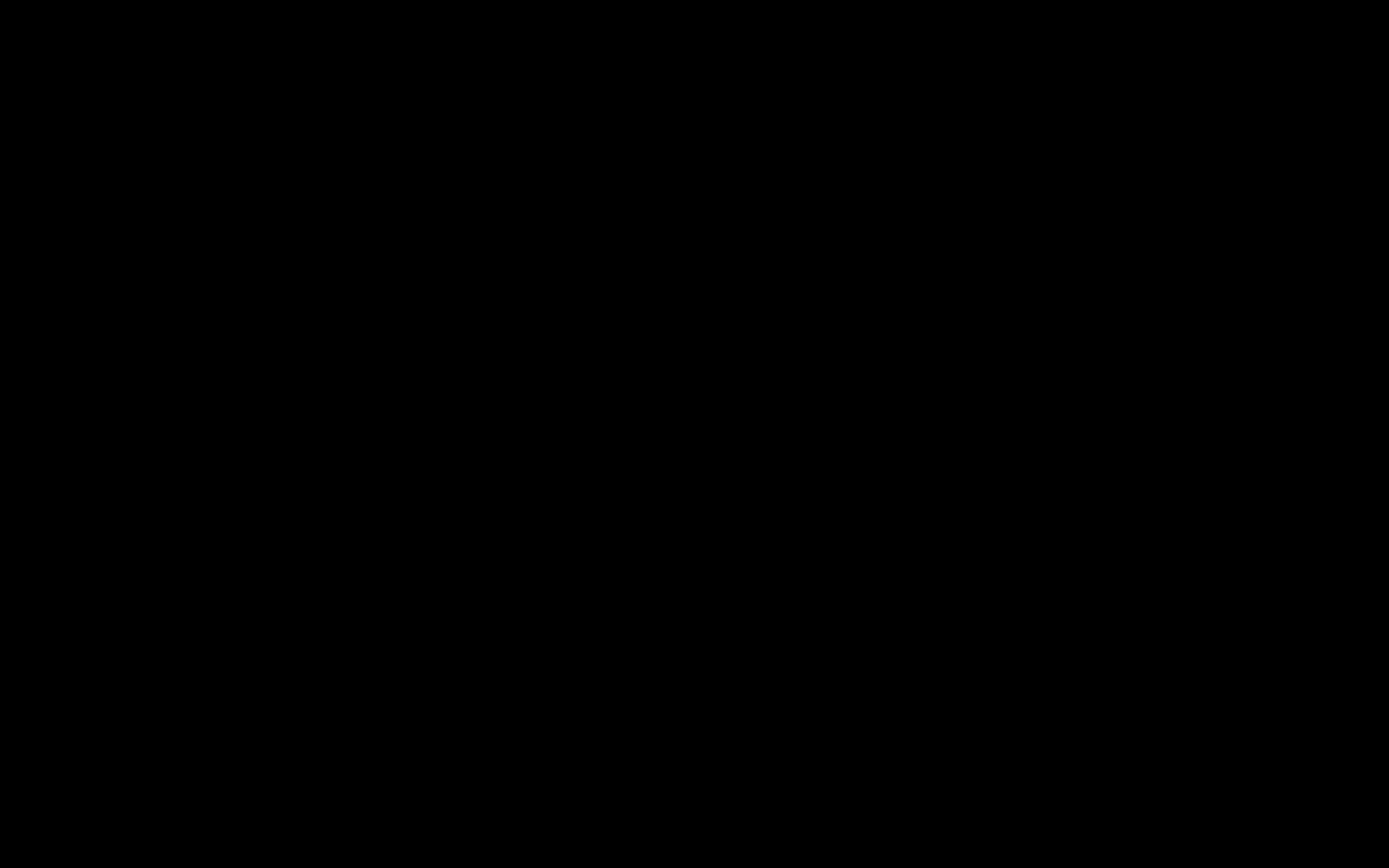 click at bounding box center [694, 434] 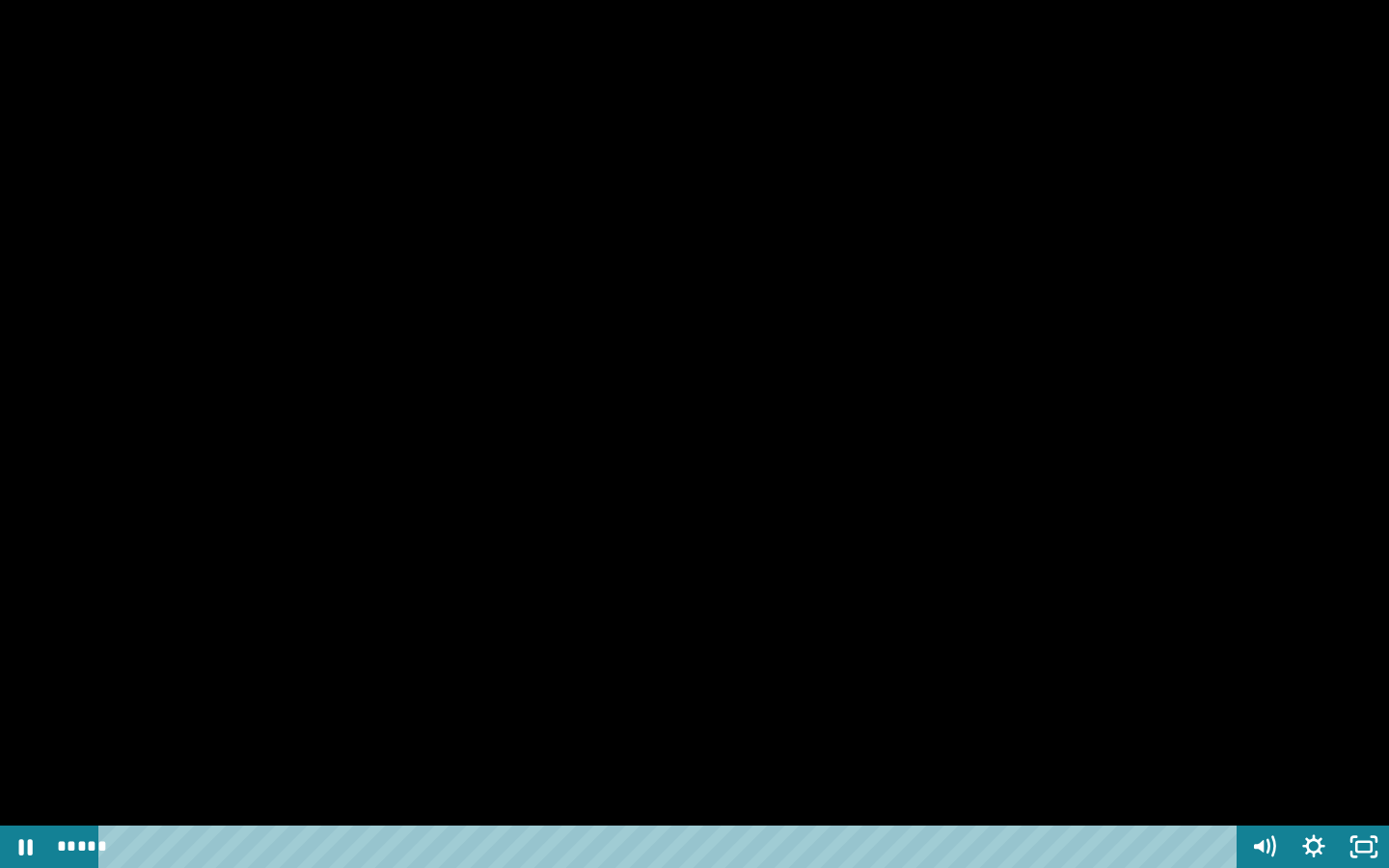 click at bounding box center [694, 434] 